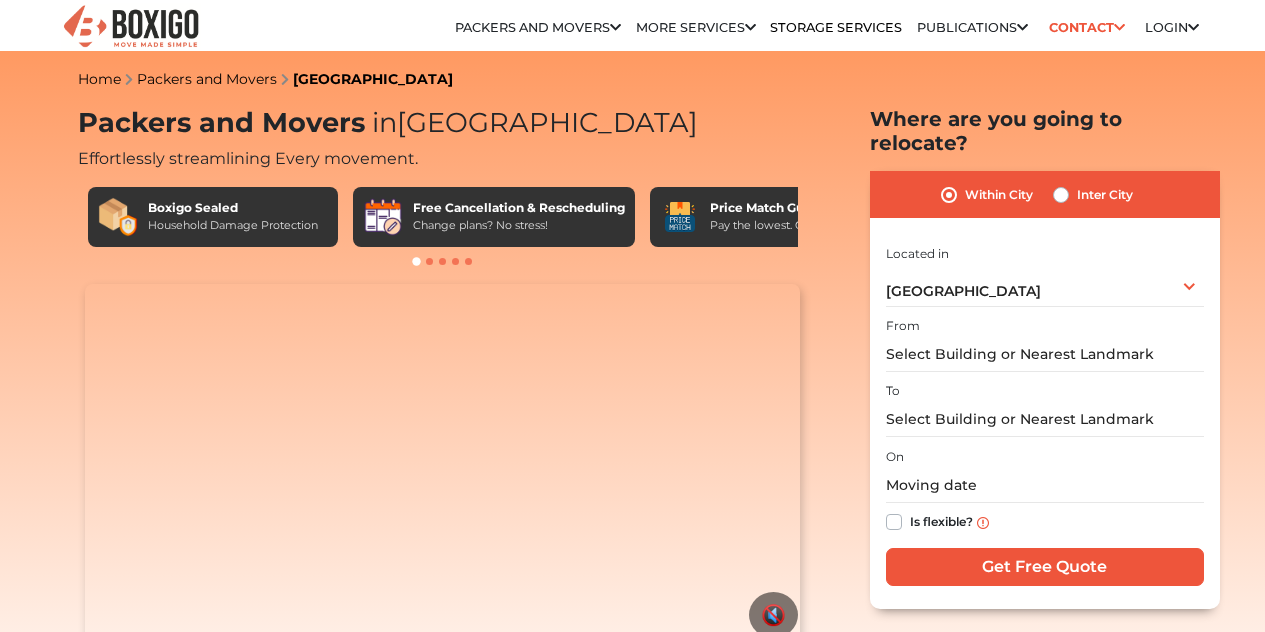 scroll, scrollTop: 0, scrollLeft: 0, axis: both 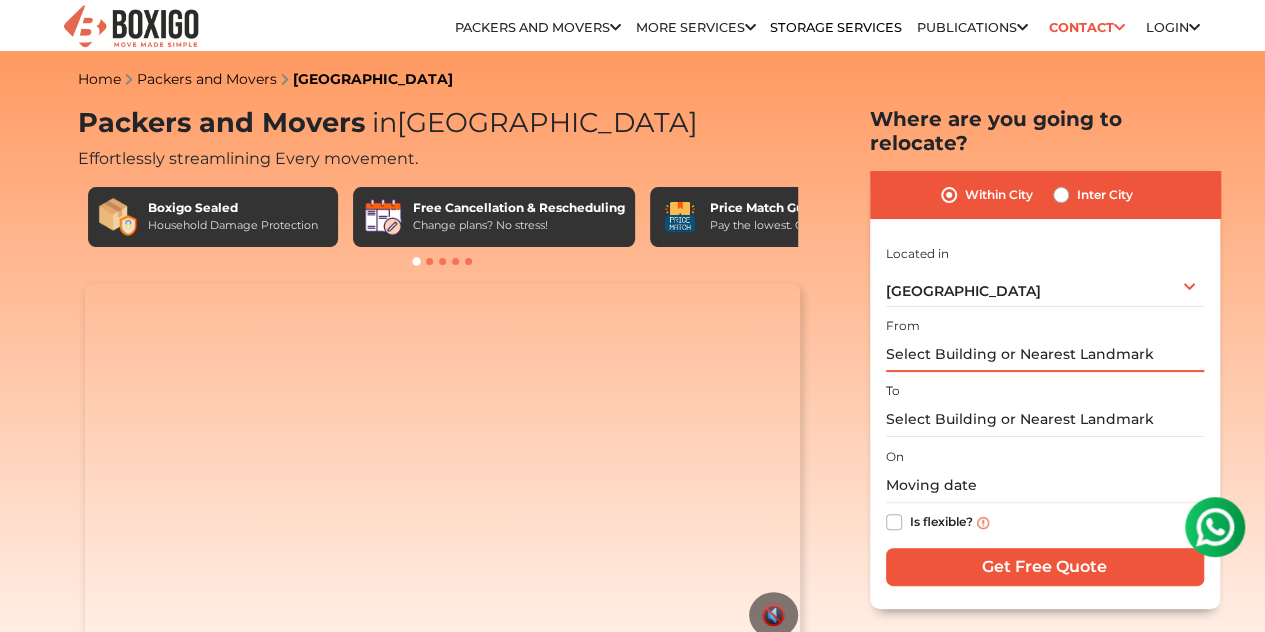 click at bounding box center (1045, 354) 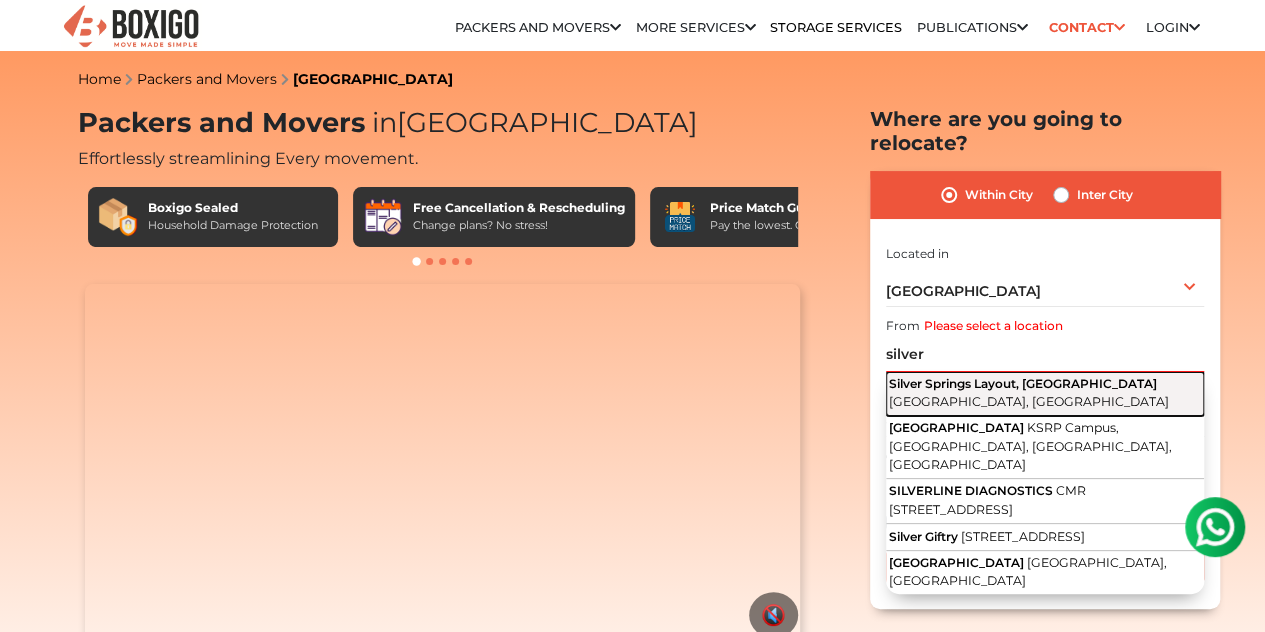 click on "Silver Springs Layout, [GEOGRAPHIC_DATA]" at bounding box center (1023, 383) 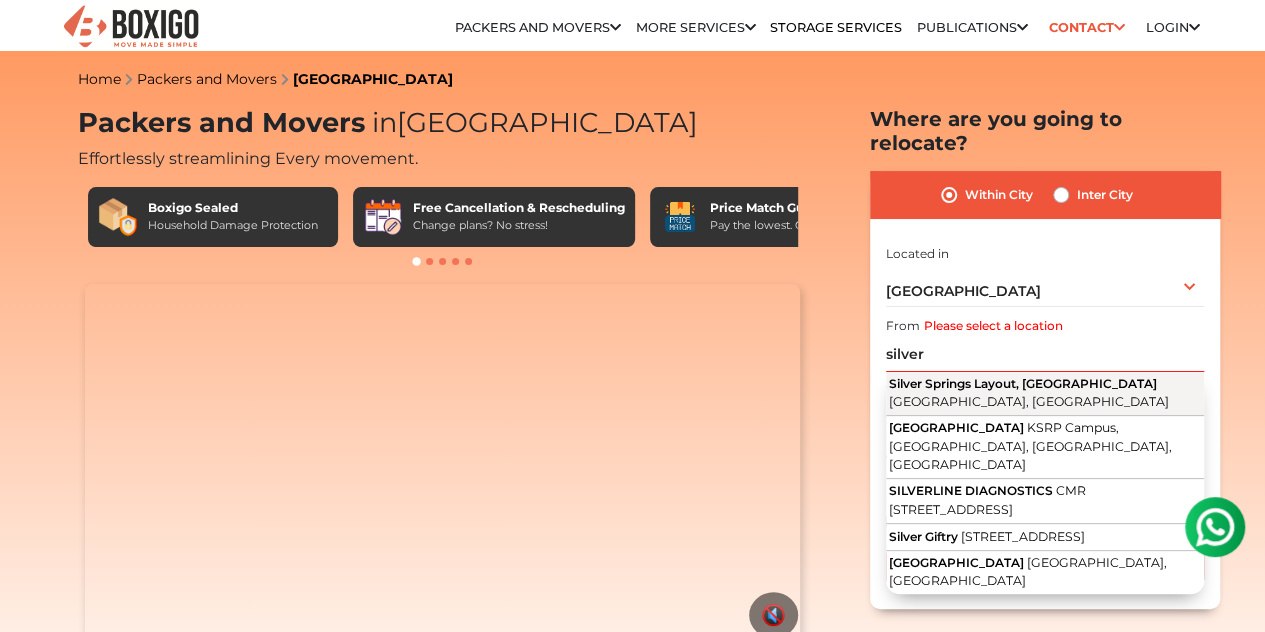 type on "Silver Springs Layout, [GEOGRAPHIC_DATA], [GEOGRAPHIC_DATA], [GEOGRAPHIC_DATA]" 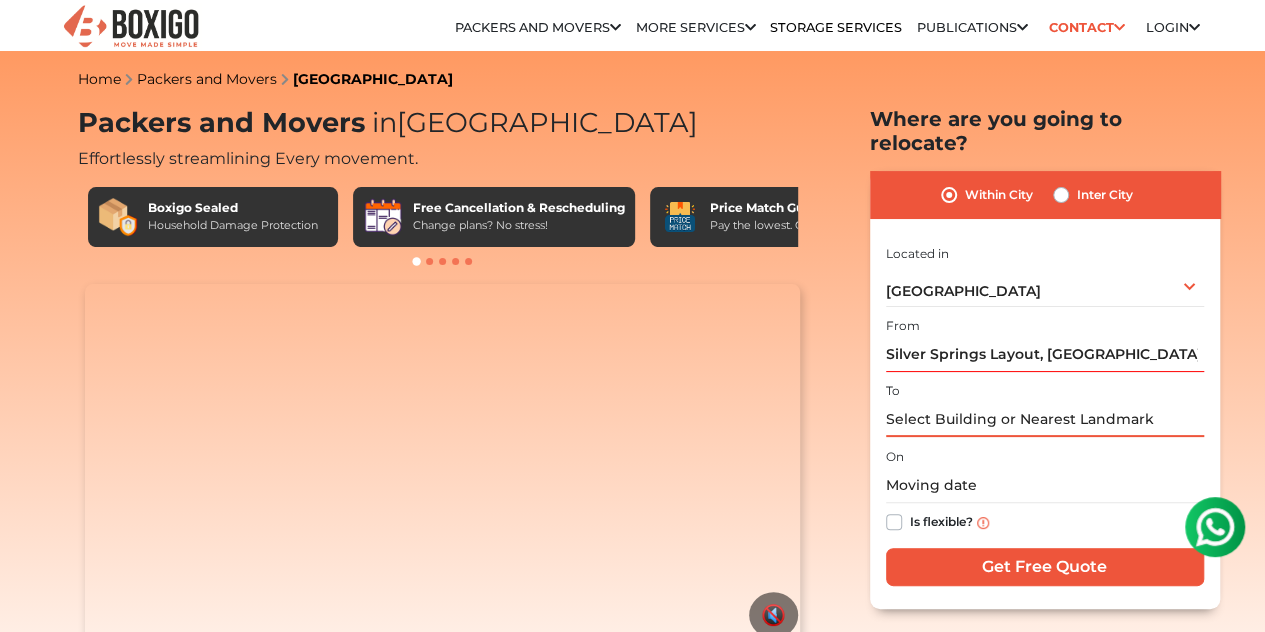 click at bounding box center (1045, 419) 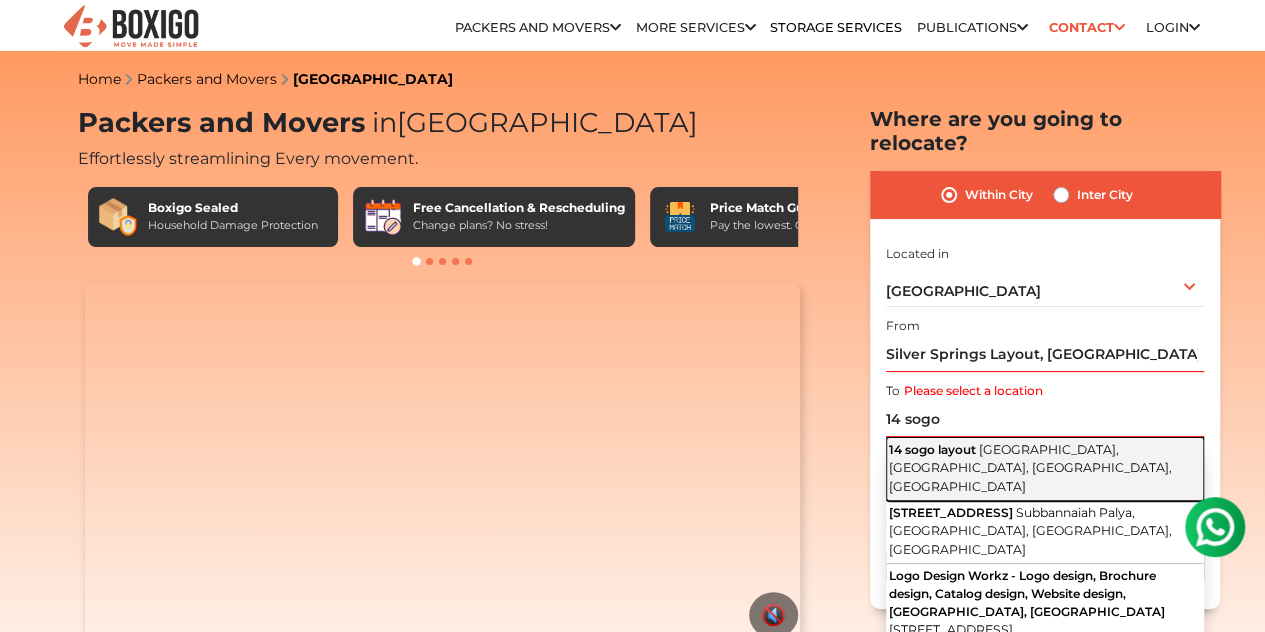 click on "[GEOGRAPHIC_DATA], [GEOGRAPHIC_DATA], [GEOGRAPHIC_DATA], [GEOGRAPHIC_DATA]" at bounding box center [1030, 468] 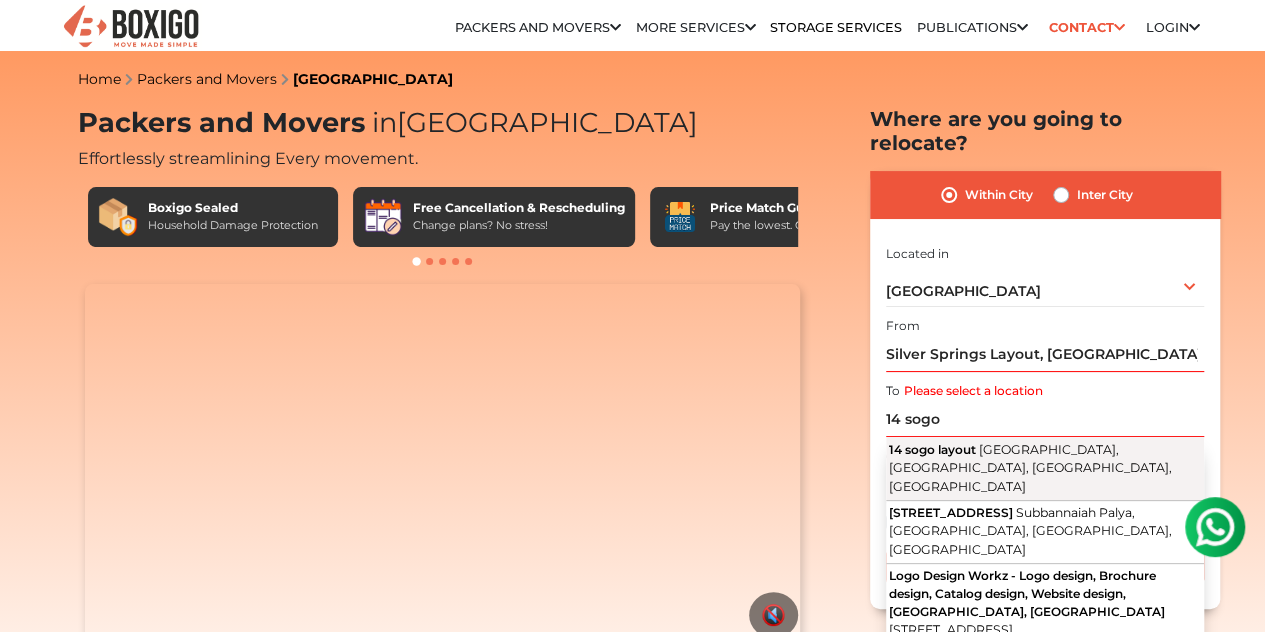 type on "[STREET_ADDRESS]" 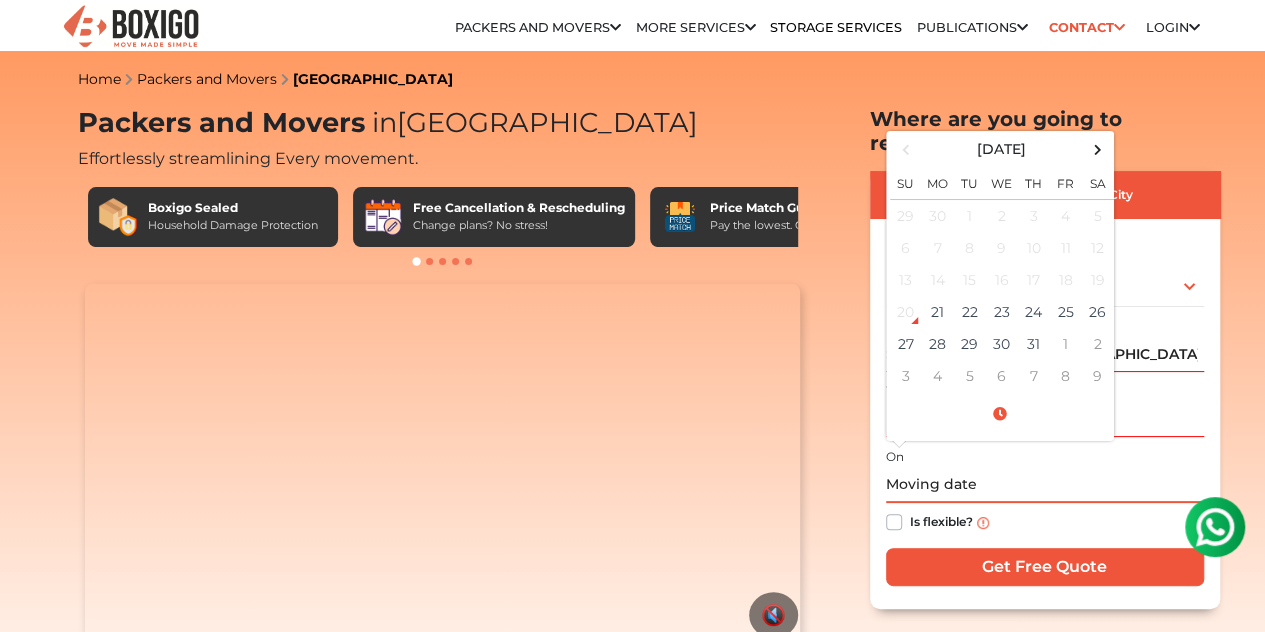 click at bounding box center (1045, 485) 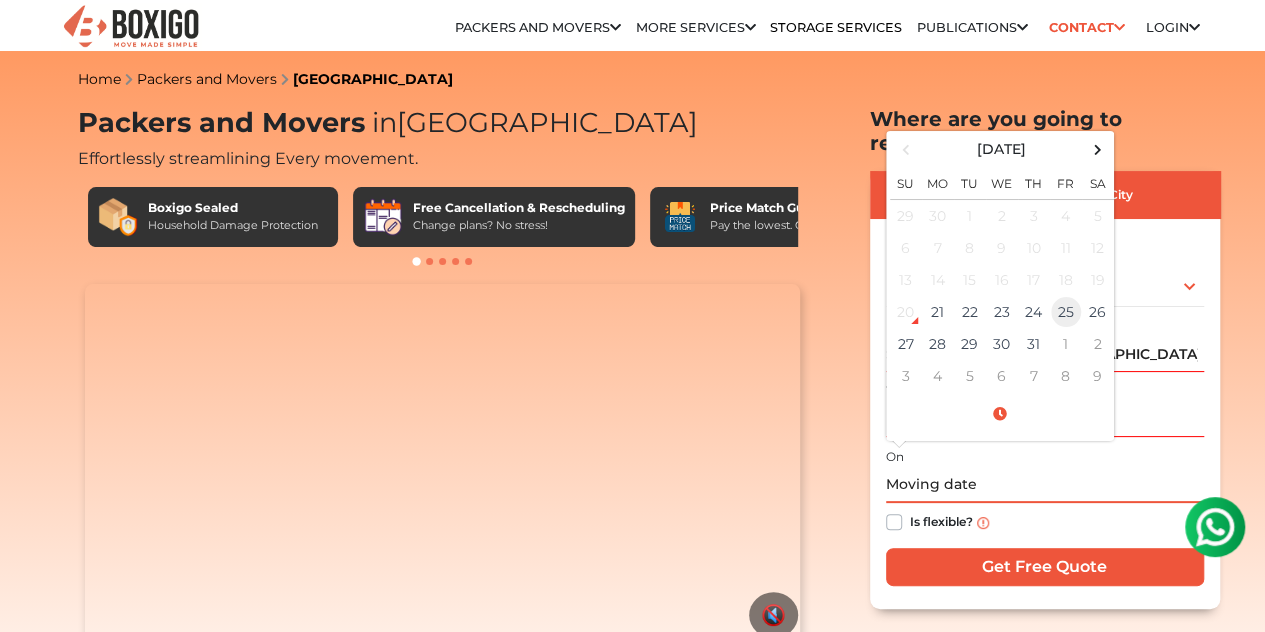 click on "25" at bounding box center (1066, 312) 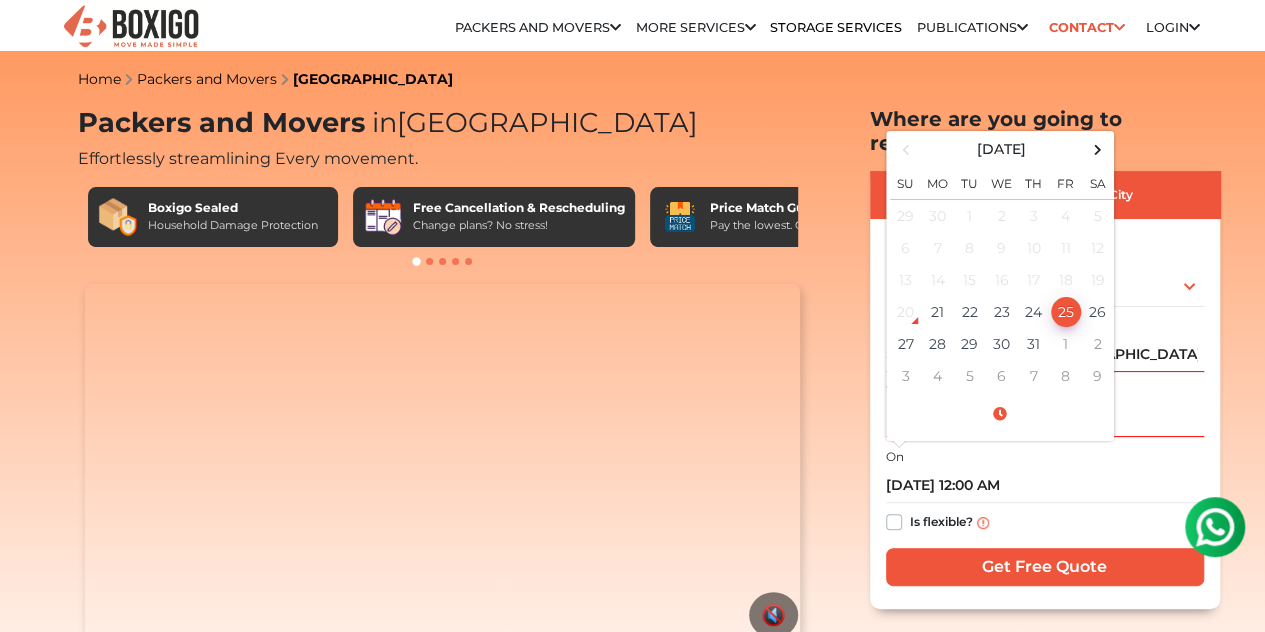 click on "Is flexible?" at bounding box center [1045, 522] 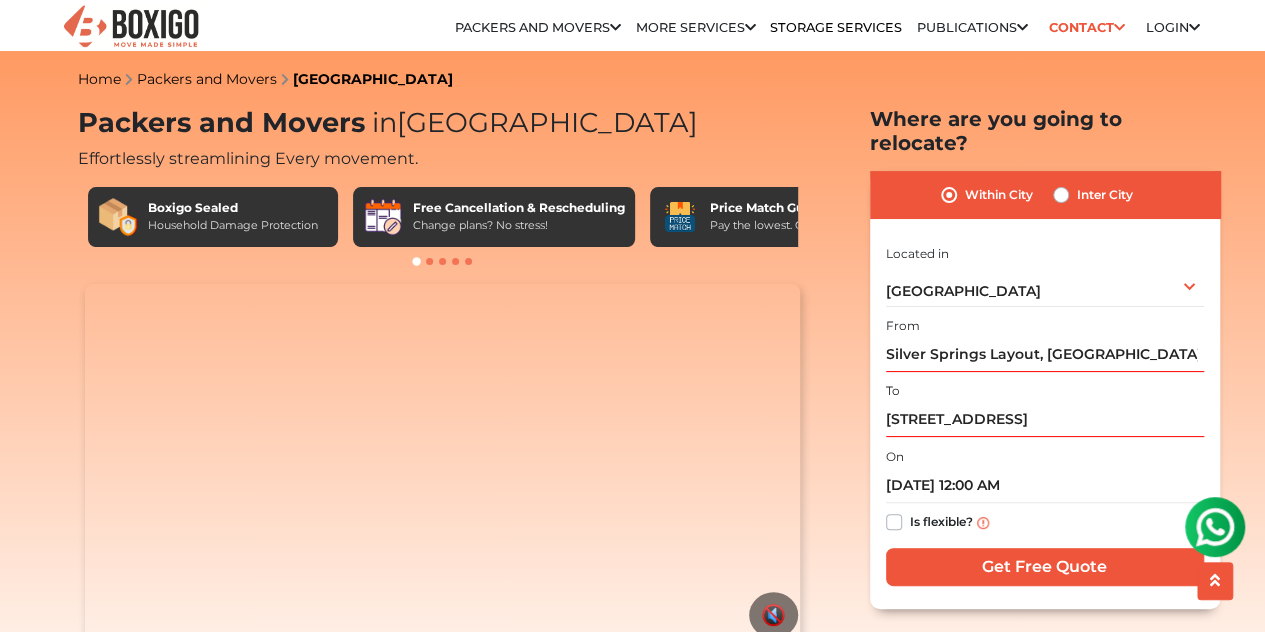 scroll, scrollTop: 134, scrollLeft: 0, axis: vertical 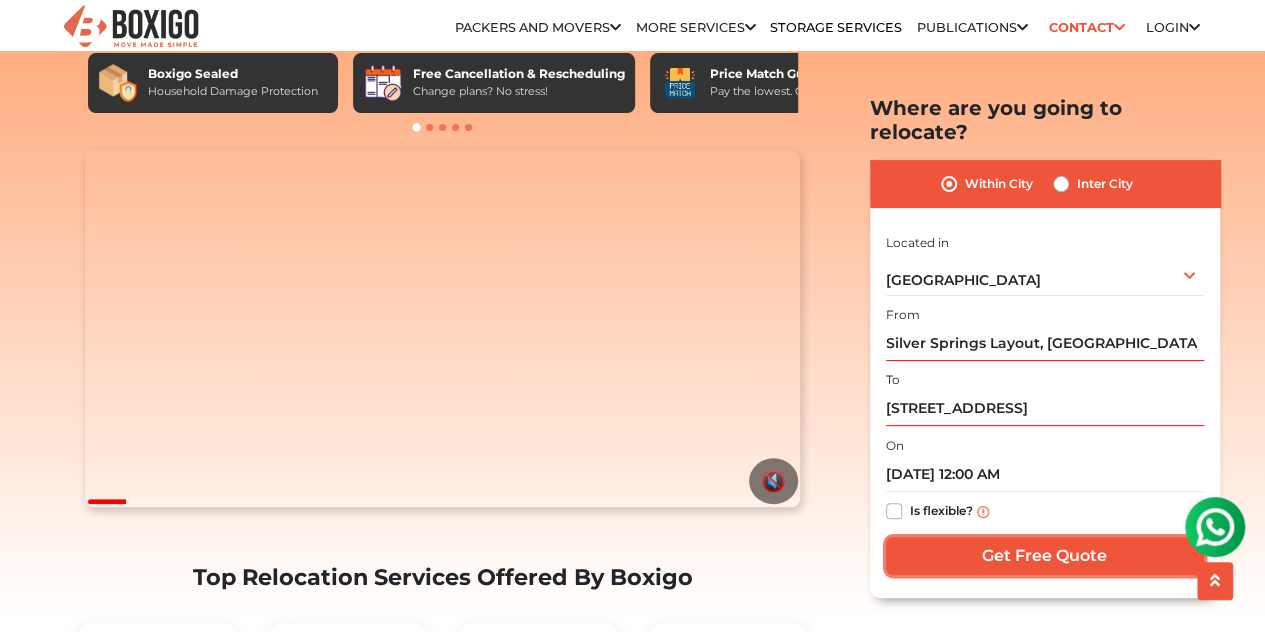 click on "Get Free Quote" at bounding box center [1045, 556] 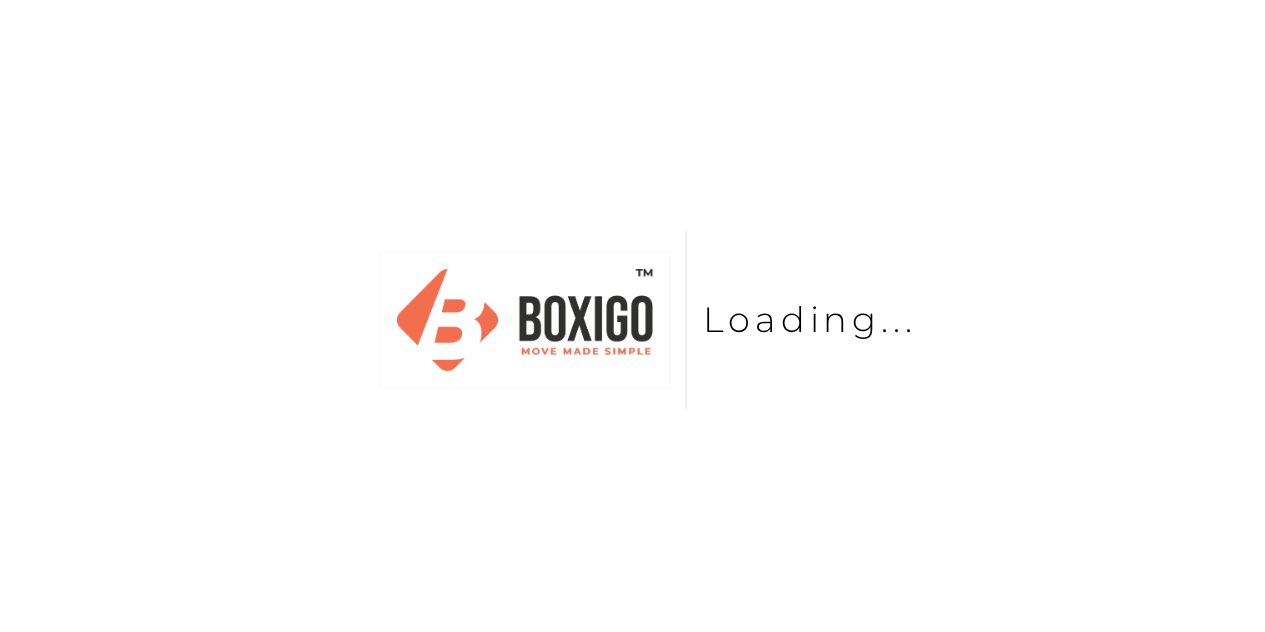 scroll, scrollTop: 0, scrollLeft: 0, axis: both 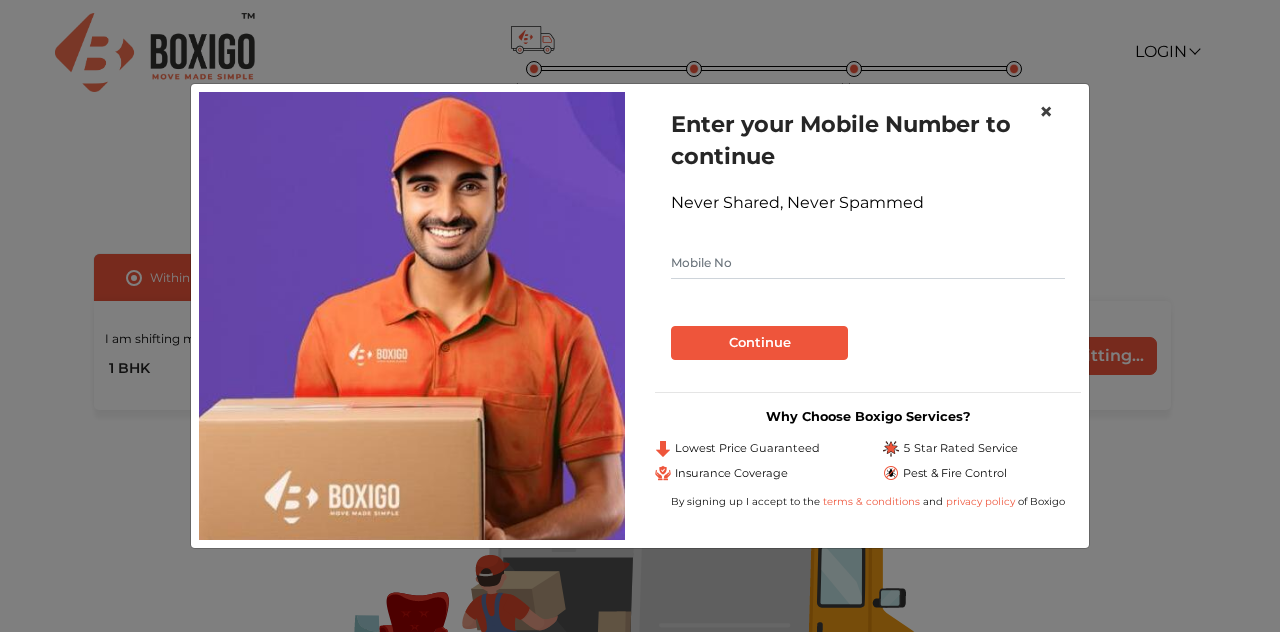 click on "×" at bounding box center (1046, 111) 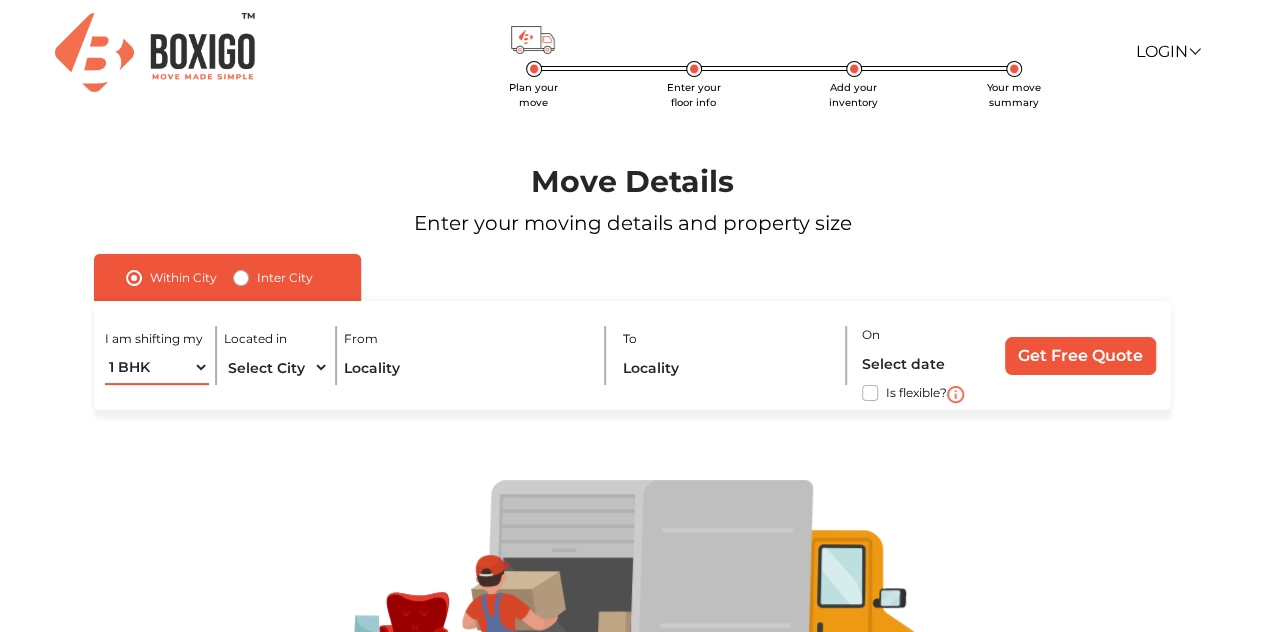 click on "1 BHK 2 BHK 3 BHK 3 + BHK FEW ITEMS" at bounding box center [157, 367] 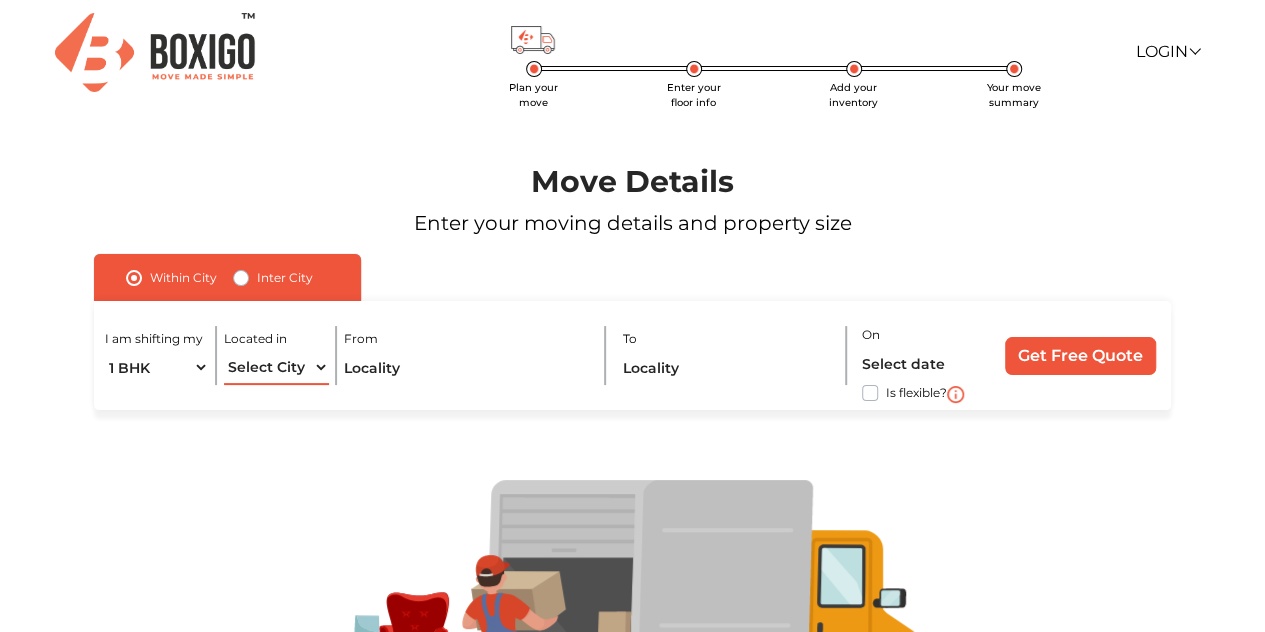 click on "Select City [GEOGRAPHIC_DATA] [GEOGRAPHIC_DATA] [GEOGRAPHIC_DATA] [GEOGRAPHIC_DATA] [GEOGRAPHIC_DATA] [GEOGRAPHIC_DATA] [GEOGRAPHIC_DATA] [GEOGRAPHIC_DATA] [GEOGRAPHIC_DATA] [GEOGRAPHIC_DATA] [GEOGRAPHIC_DATA] [GEOGRAPHIC_DATA] [GEOGRAPHIC_DATA] [GEOGRAPHIC_DATA] [GEOGRAPHIC_DATA] & [GEOGRAPHIC_DATA] [GEOGRAPHIC_DATA] [GEOGRAPHIC_DATA] [GEOGRAPHIC_DATA] [GEOGRAPHIC_DATA] [GEOGRAPHIC_DATA] [GEOGRAPHIC_DATA] [GEOGRAPHIC_DATA] [GEOGRAPHIC_DATA] [GEOGRAPHIC_DATA] [GEOGRAPHIC_DATA] [GEOGRAPHIC_DATA] [GEOGRAPHIC_DATA] [GEOGRAPHIC_DATA] [GEOGRAPHIC_DATA] [GEOGRAPHIC_DATA] [GEOGRAPHIC_DATA] [GEOGRAPHIC_DATA] [GEOGRAPHIC_DATA] [GEOGRAPHIC_DATA] [GEOGRAPHIC_DATA] [GEOGRAPHIC_DATA]" at bounding box center [276, 367] 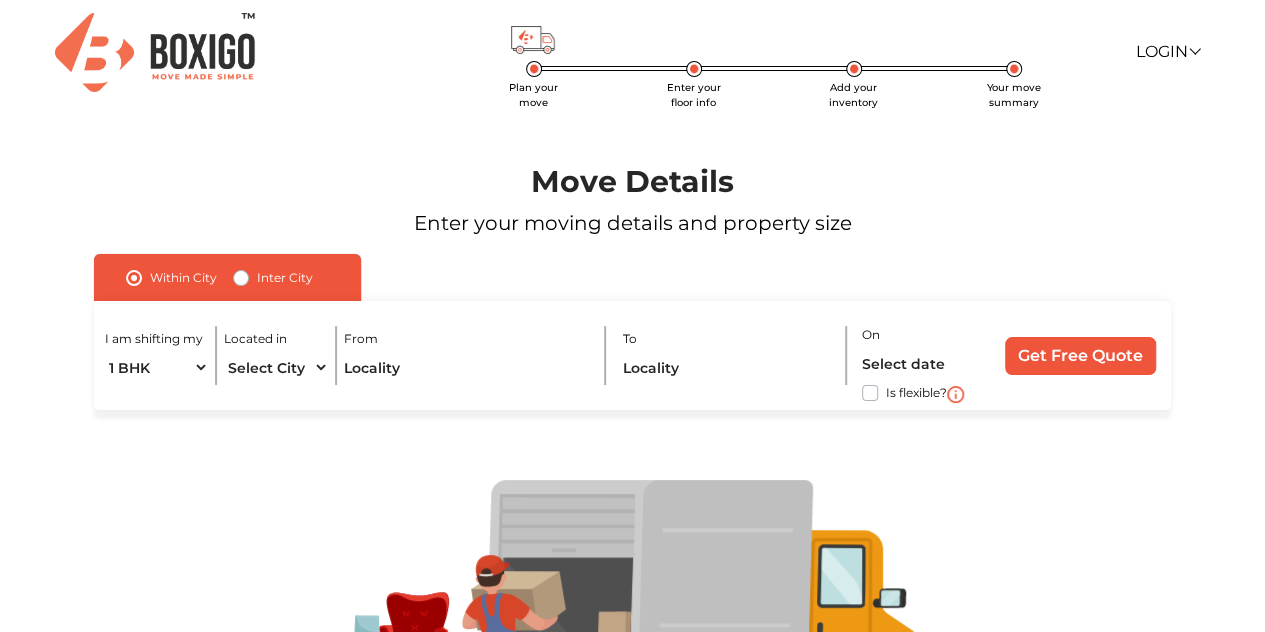 click at bounding box center [633, 615] 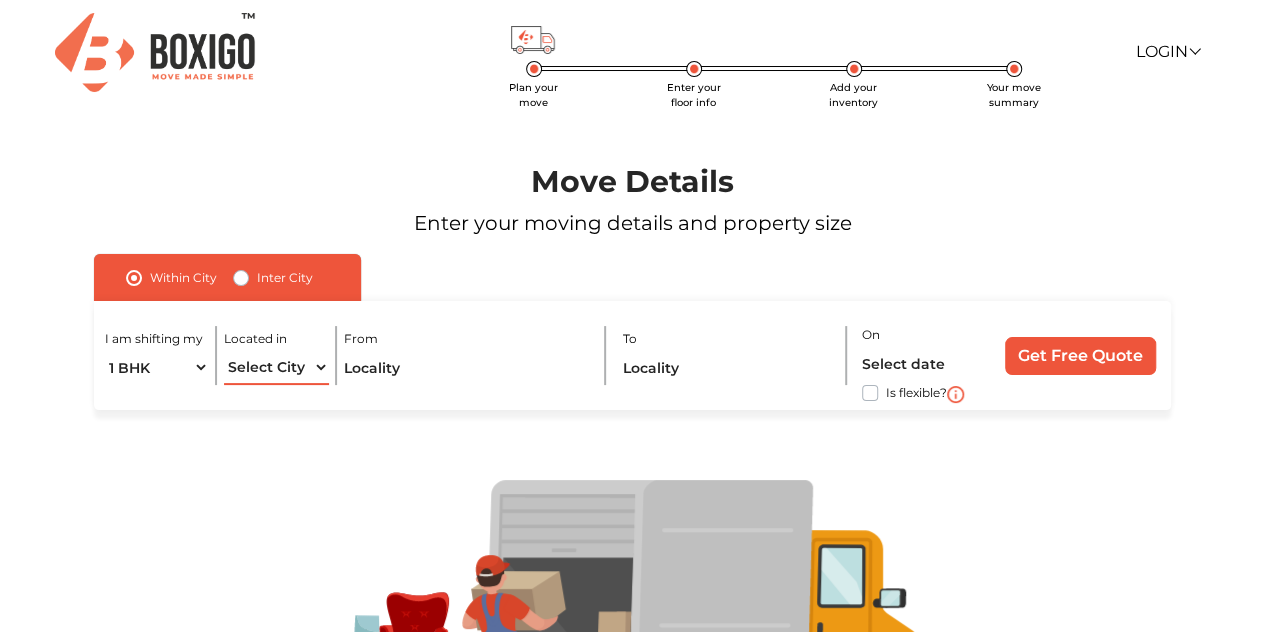 click on "Select City [GEOGRAPHIC_DATA] [GEOGRAPHIC_DATA] [GEOGRAPHIC_DATA] [GEOGRAPHIC_DATA] [GEOGRAPHIC_DATA] [GEOGRAPHIC_DATA] [GEOGRAPHIC_DATA] [GEOGRAPHIC_DATA] [GEOGRAPHIC_DATA] [GEOGRAPHIC_DATA] [GEOGRAPHIC_DATA] [GEOGRAPHIC_DATA] [GEOGRAPHIC_DATA] [GEOGRAPHIC_DATA] [GEOGRAPHIC_DATA] & [GEOGRAPHIC_DATA] [GEOGRAPHIC_DATA] [GEOGRAPHIC_DATA] [GEOGRAPHIC_DATA] [GEOGRAPHIC_DATA] [GEOGRAPHIC_DATA] [GEOGRAPHIC_DATA] [GEOGRAPHIC_DATA] [GEOGRAPHIC_DATA] [GEOGRAPHIC_DATA] [GEOGRAPHIC_DATA] [GEOGRAPHIC_DATA] [GEOGRAPHIC_DATA] [GEOGRAPHIC_DATA] [GEOGRAPHIC_DATA] [GEOGRAPHIC_DATA] [GEOGRAPHIC_DATA] [GEOGRAPHIC_DATA] [GEOGRAPHIC_DATA] [GEOGRAPHIC_DATA] [GEOGRAPHIC_DATA] [GEOGRAPHIC_DATA]" at bounding box center [276, 367] 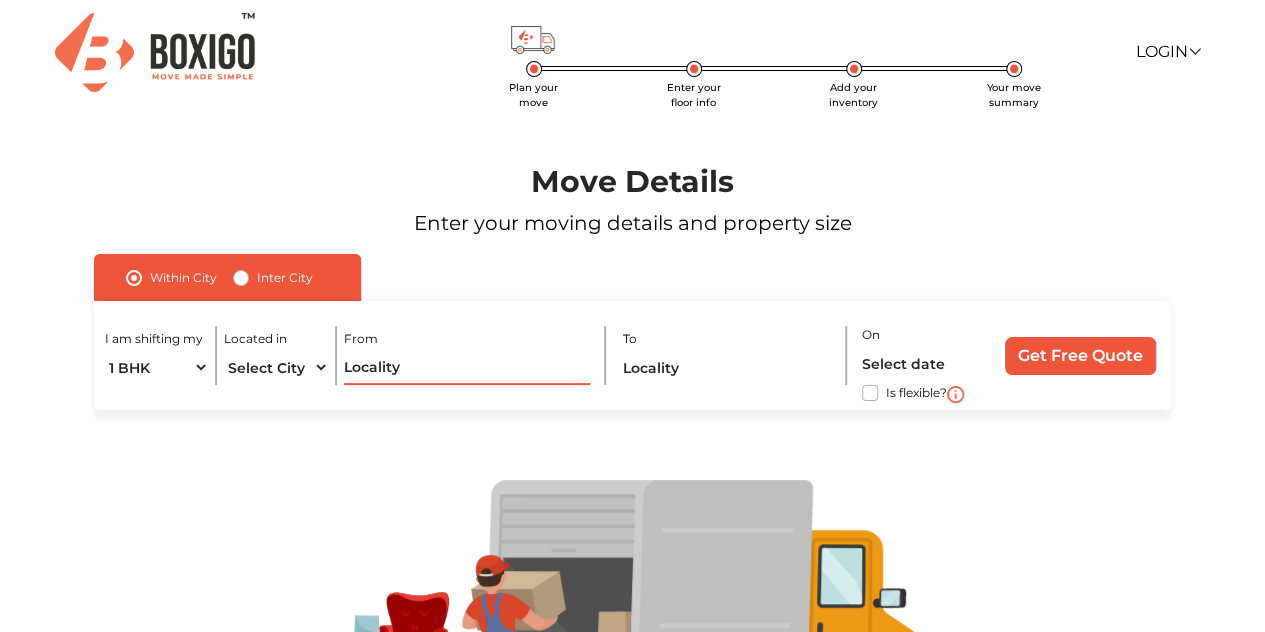 click at bounding box center [467, 367] 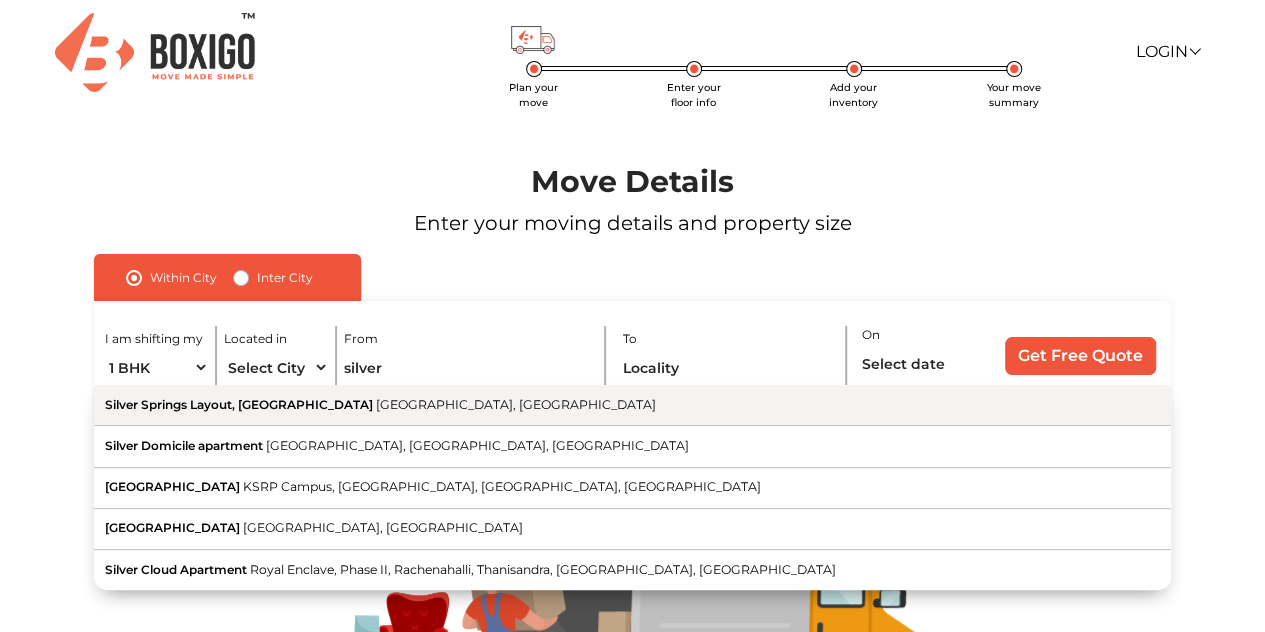 click on "[GEOGRAPHIC_DATA], [GEOGRAPHIC_DATA]" at bounding box center [516, 404] 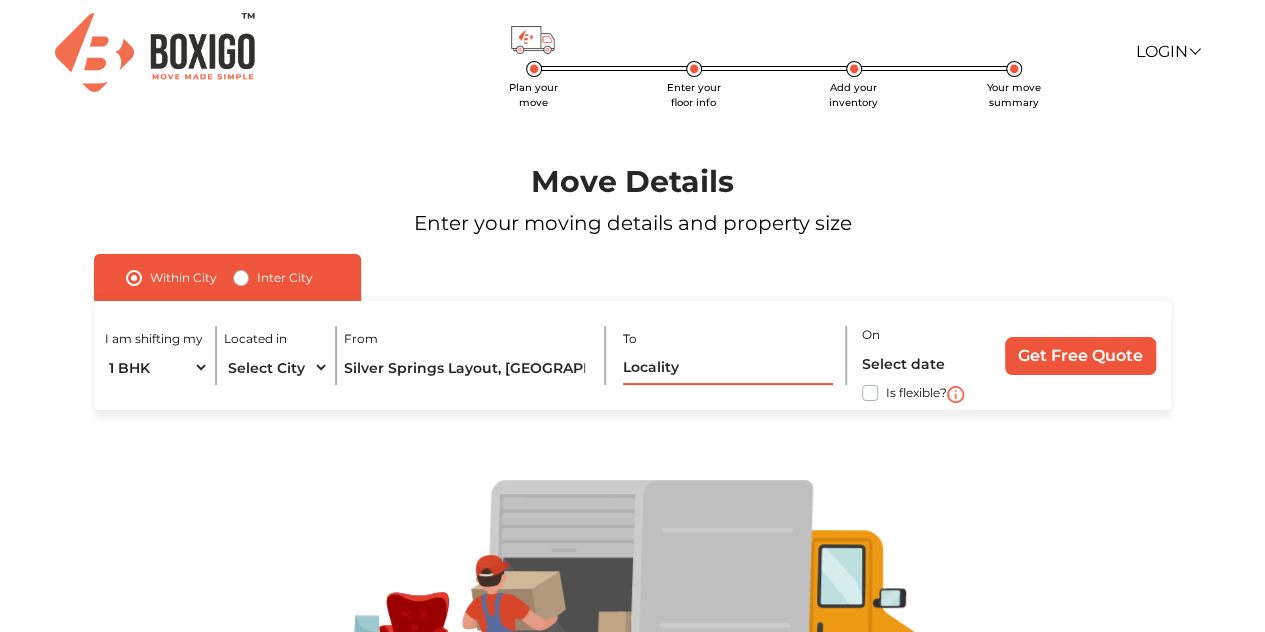 click at bounding box center [728, 367] 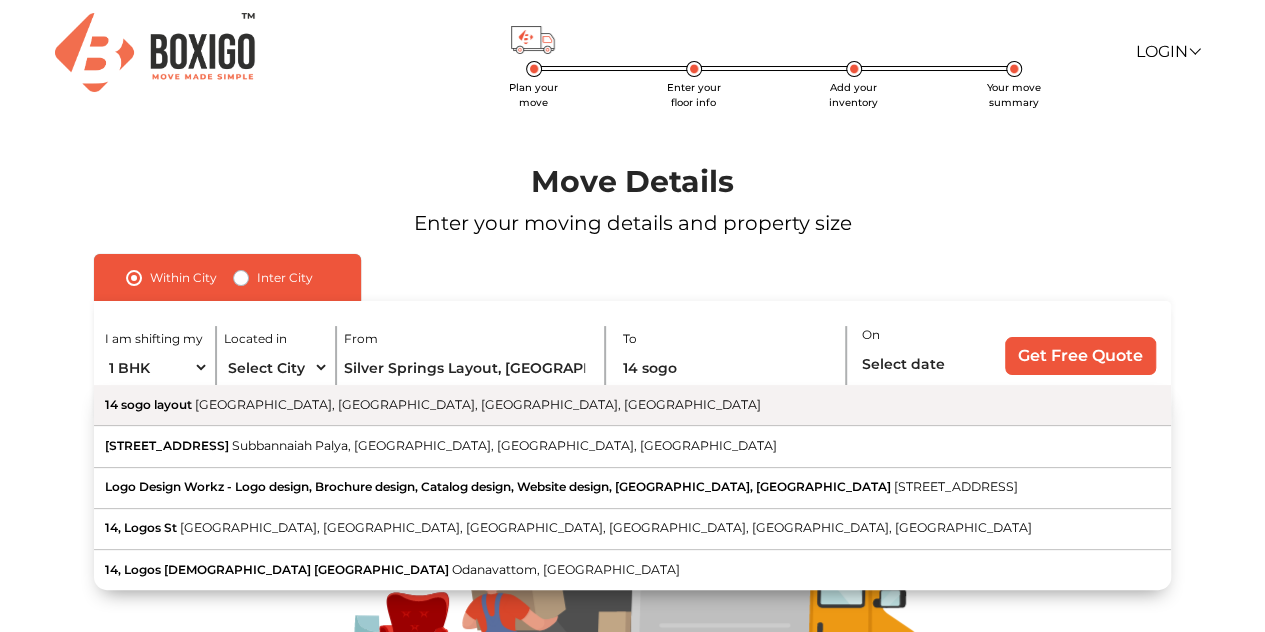 click on "[STREET_ADDRESS]" at bounding box center [632, 405] 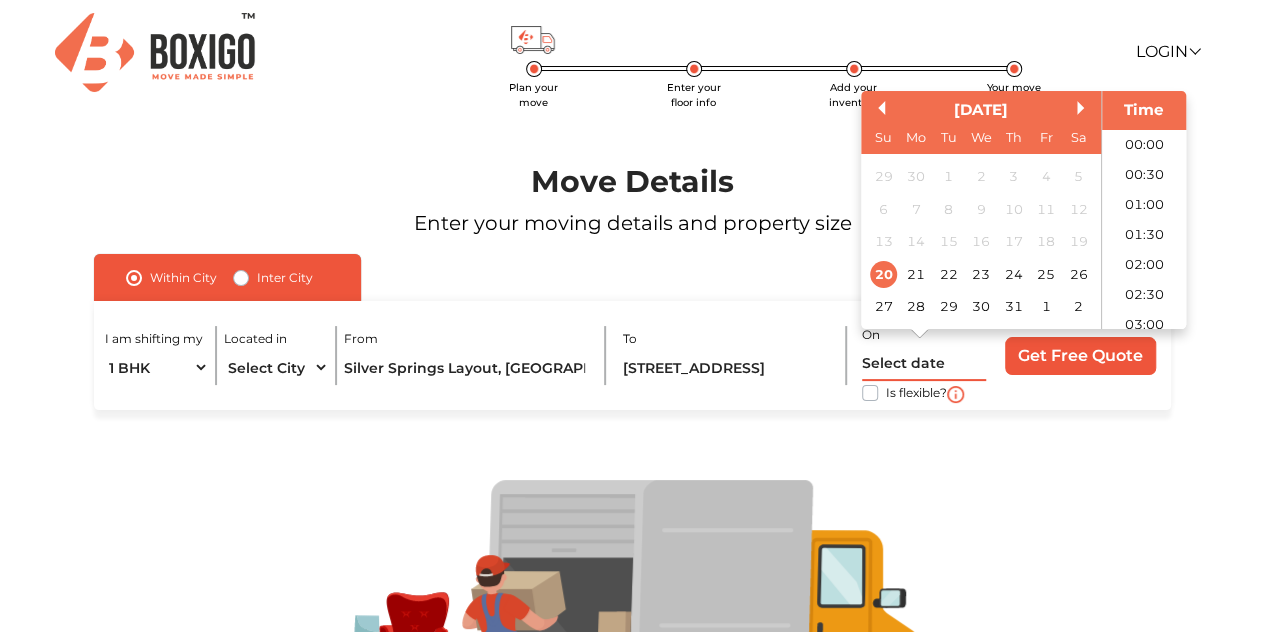 click at bounding box center [924, 363] 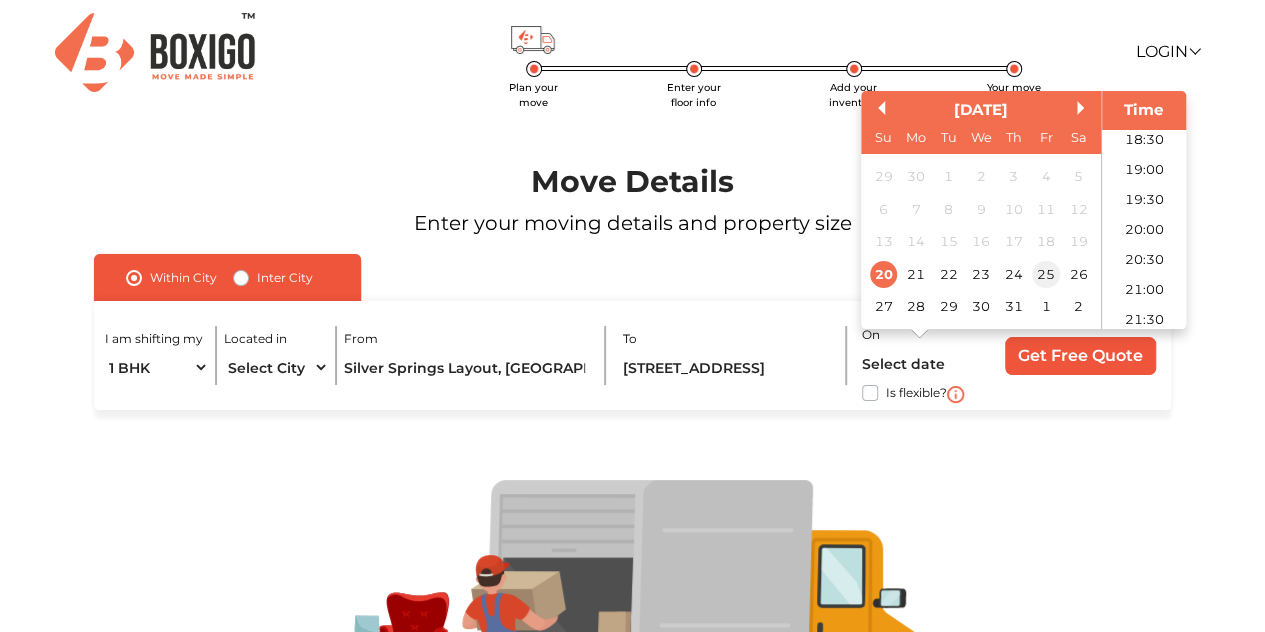 click on "25" at bounding box center (1045, 274) 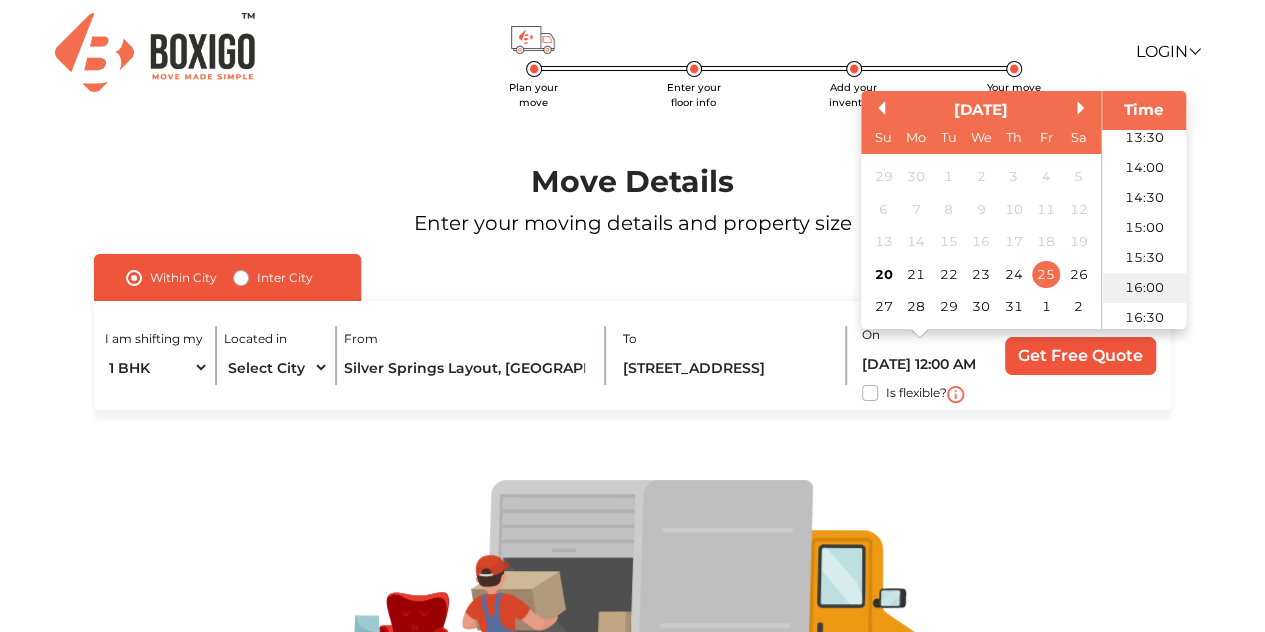 scroll, scrollTop: 807, scrollLeft: 0, axis: vertical 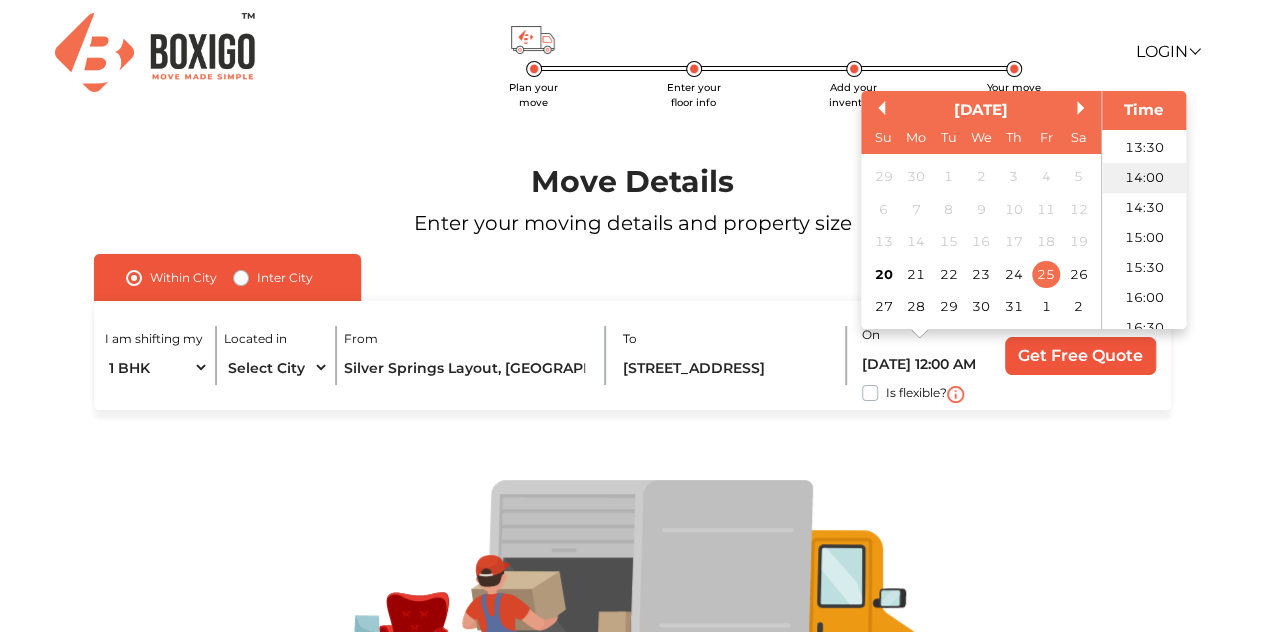 click on "14:00" at bounding box center (1144, 178) 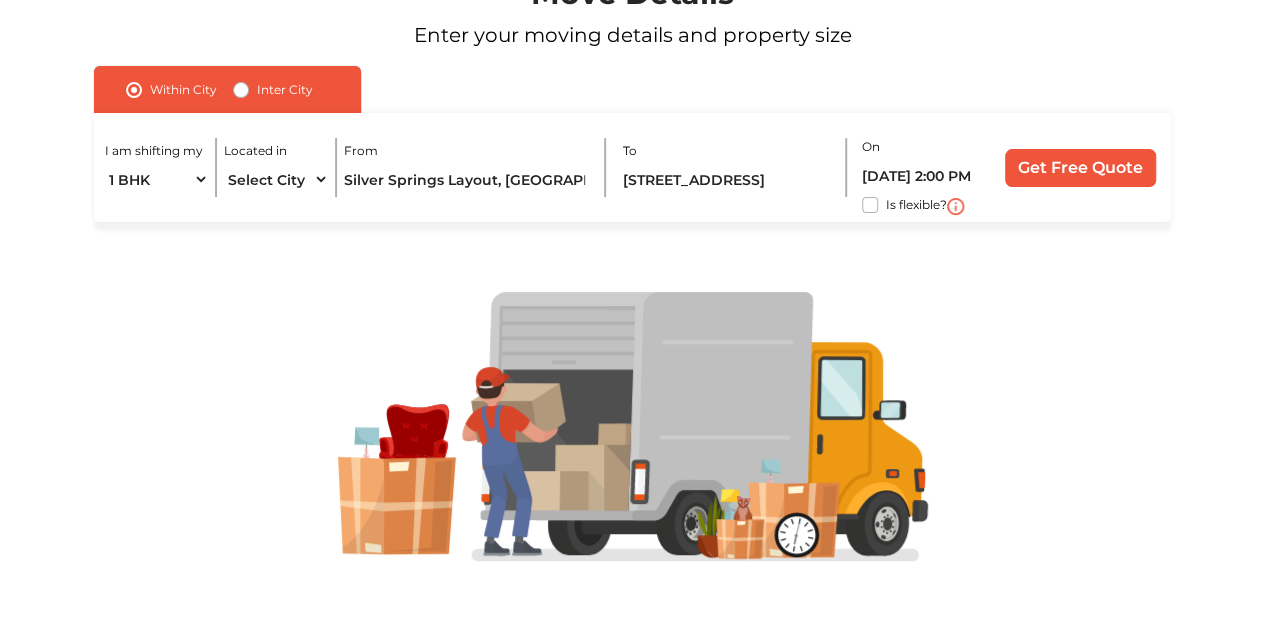 scroll, scrollTop: 0, scrollLeft: 0, axis: both 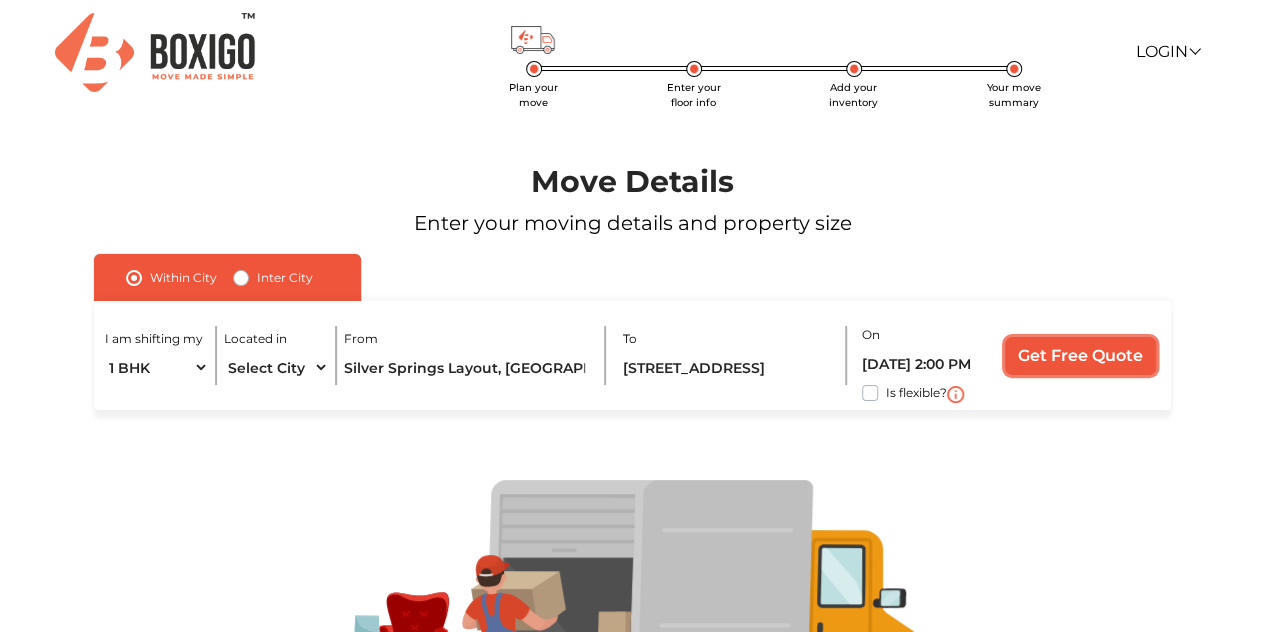 click on "Get Free Quote" at bounding box center [1080, 356] 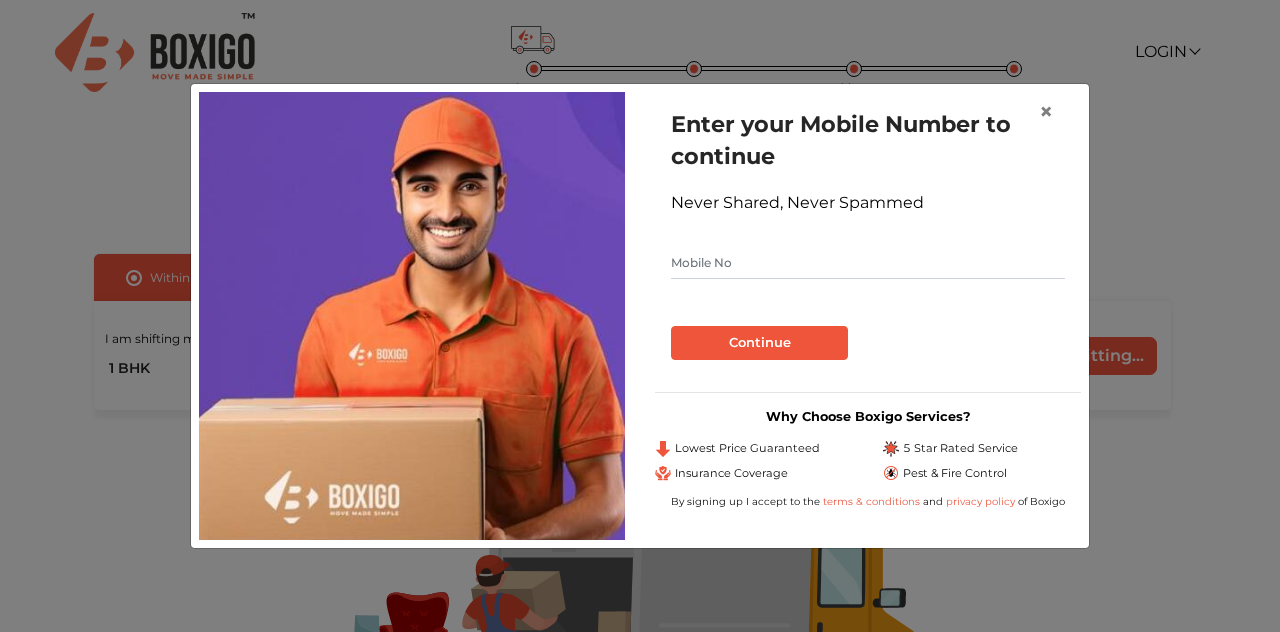 click at bounding box center (868, 263) 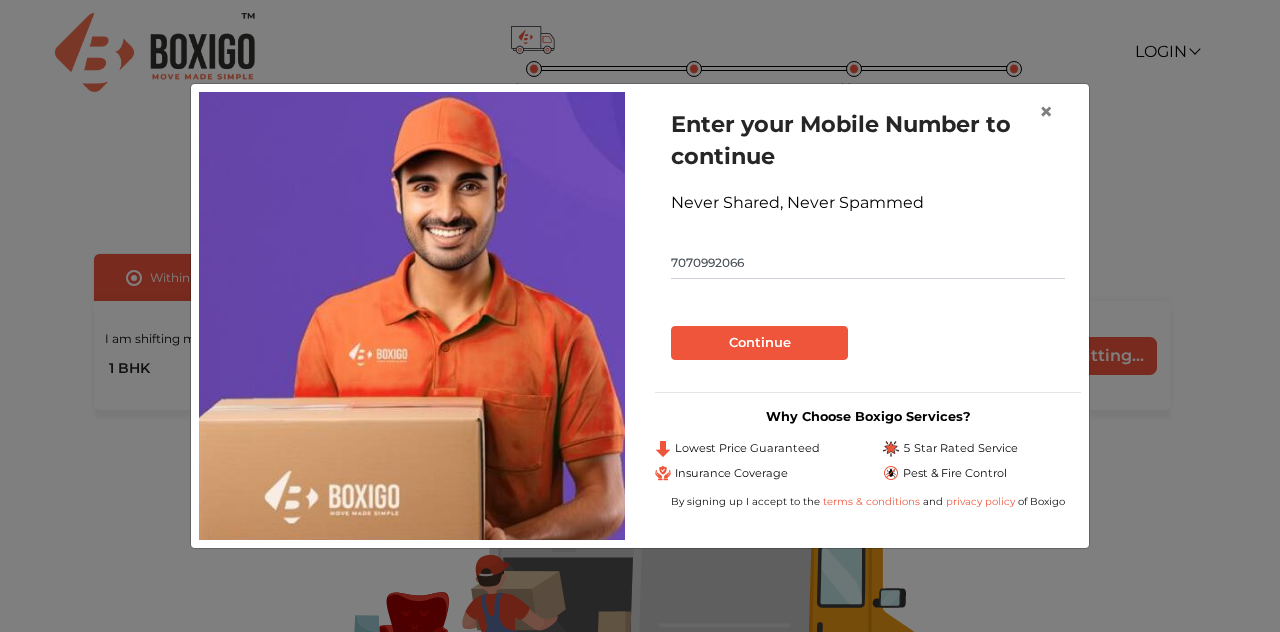 type on "7070992066" 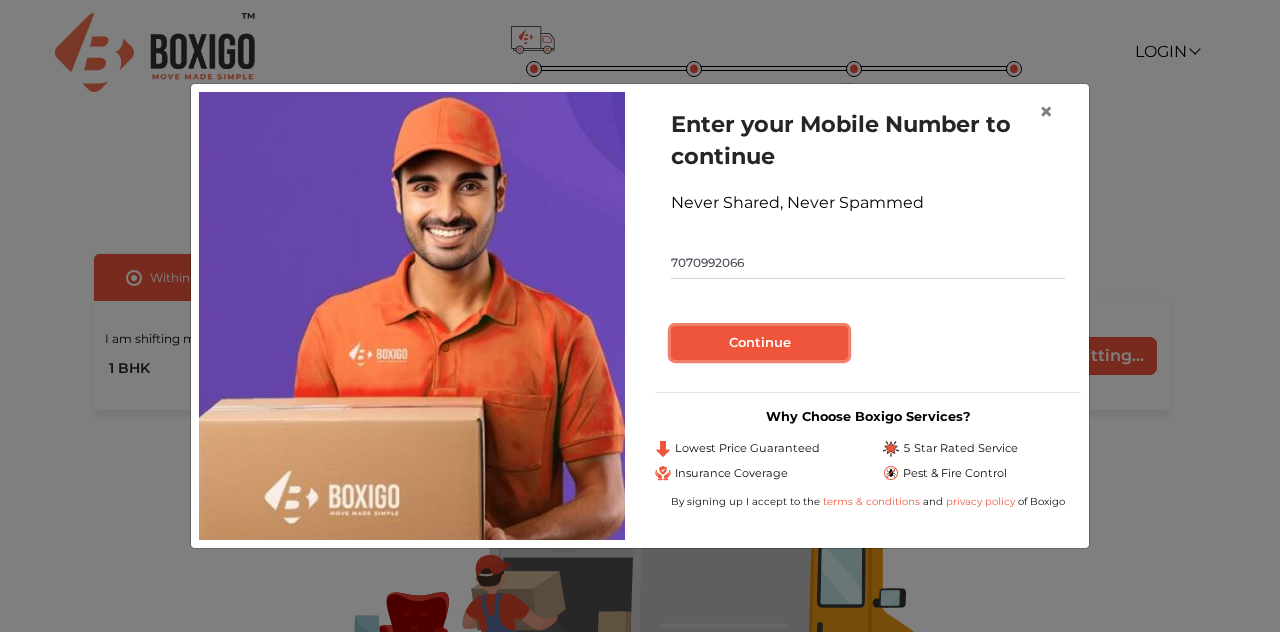 click on "Continue" at bounding box center [759, 343] 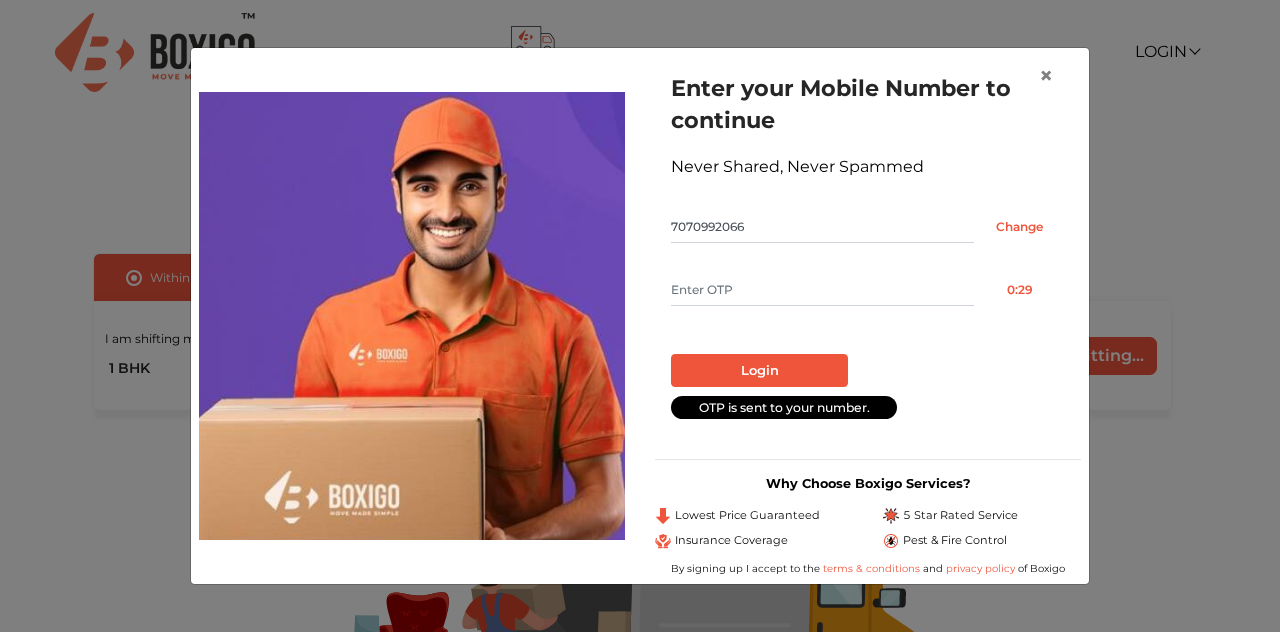 click at bounding box center (822, 290) 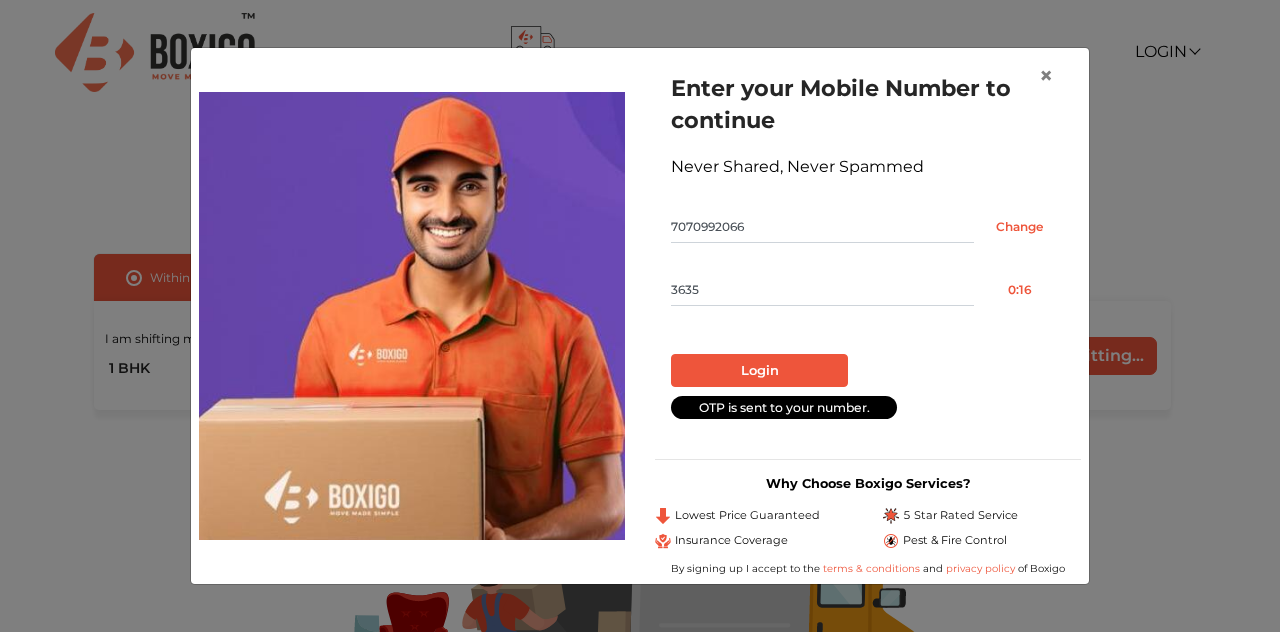 type on "3635" 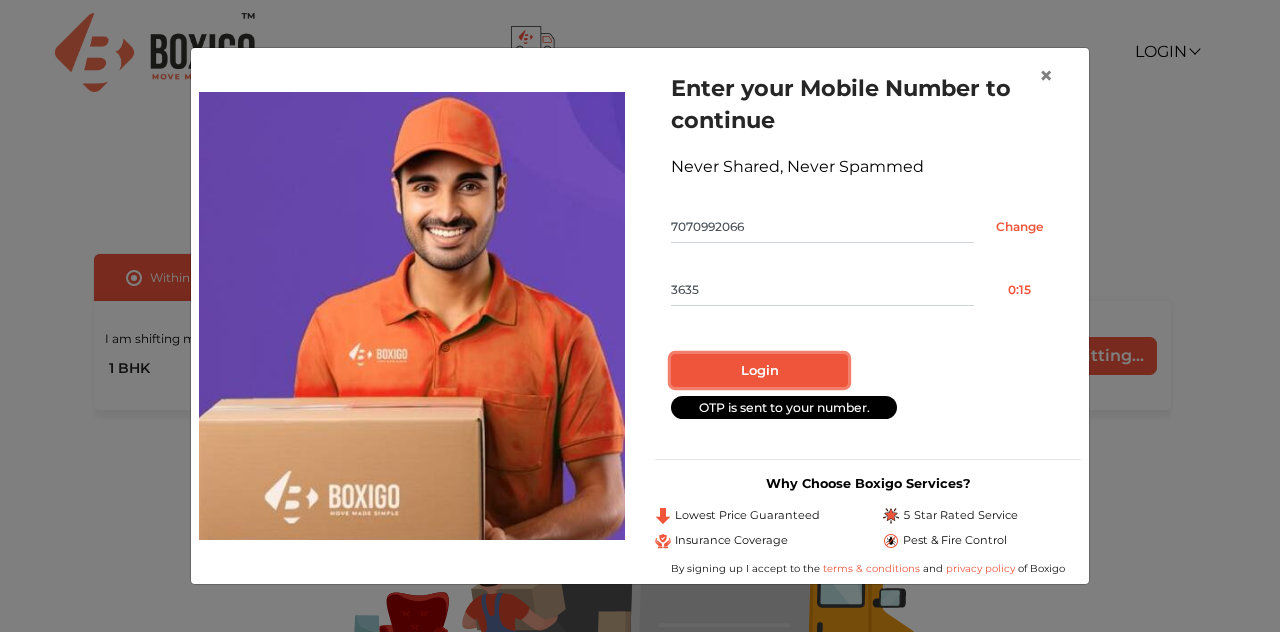 click on "Login" at bounding box center (759, 371) 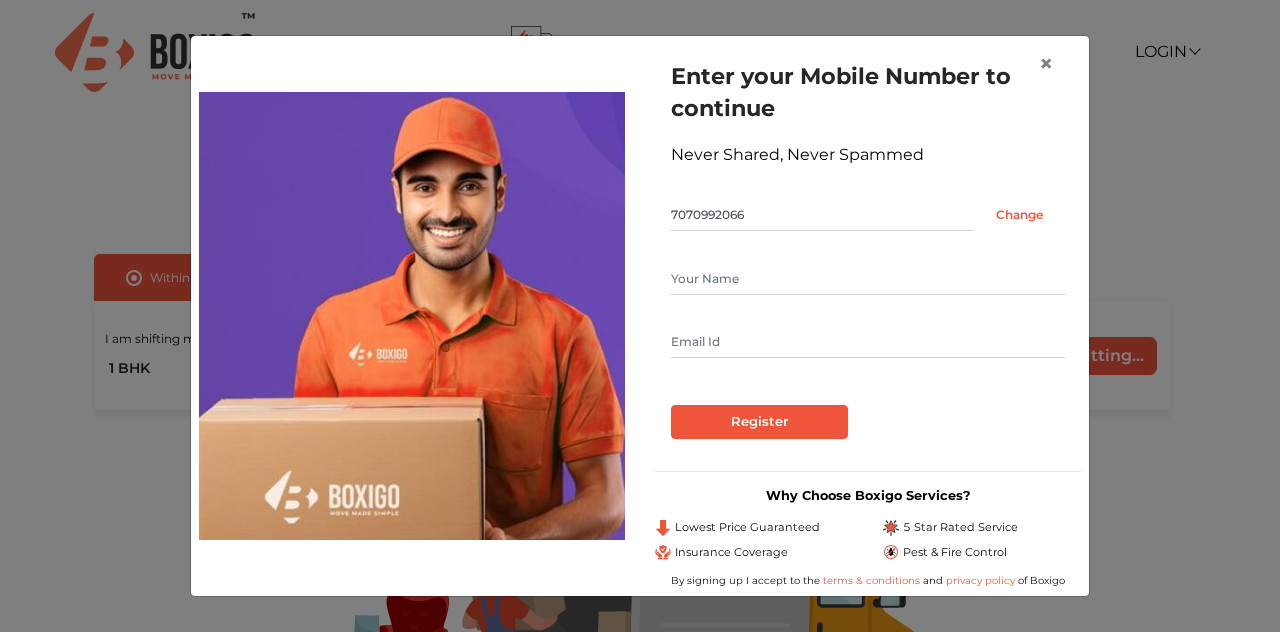 click at bounding box center [868, 279] 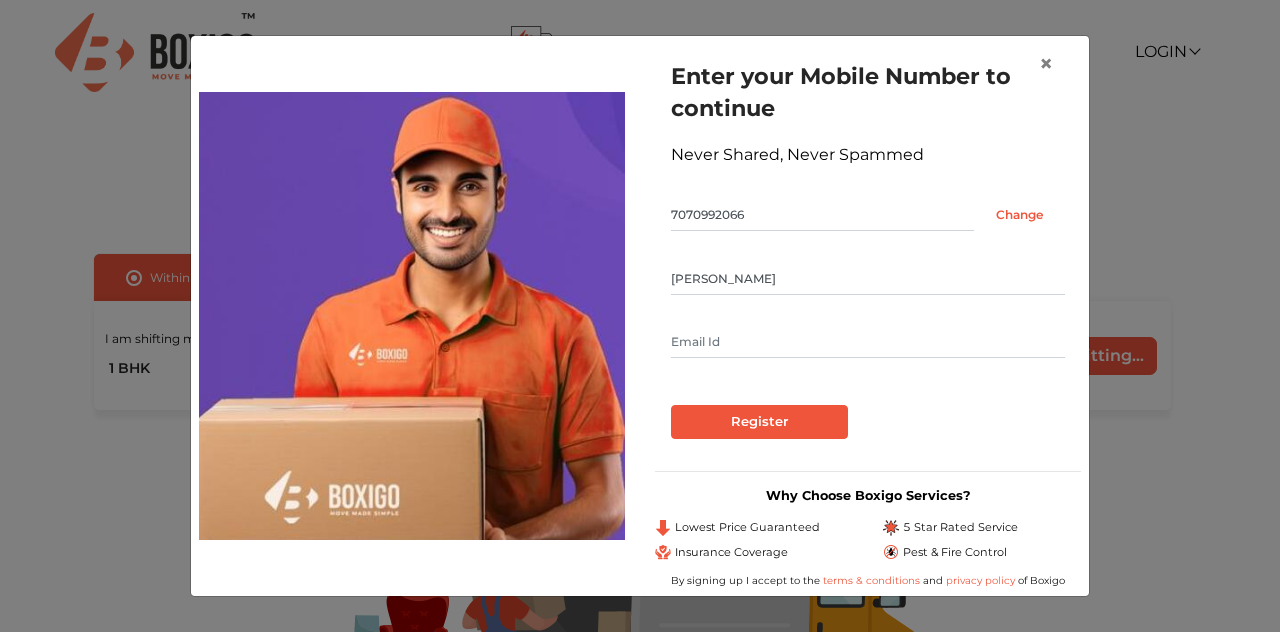 type on "[PERSON_NAME][EMAIL_ADDRESS][DOMAIN_NAME]" 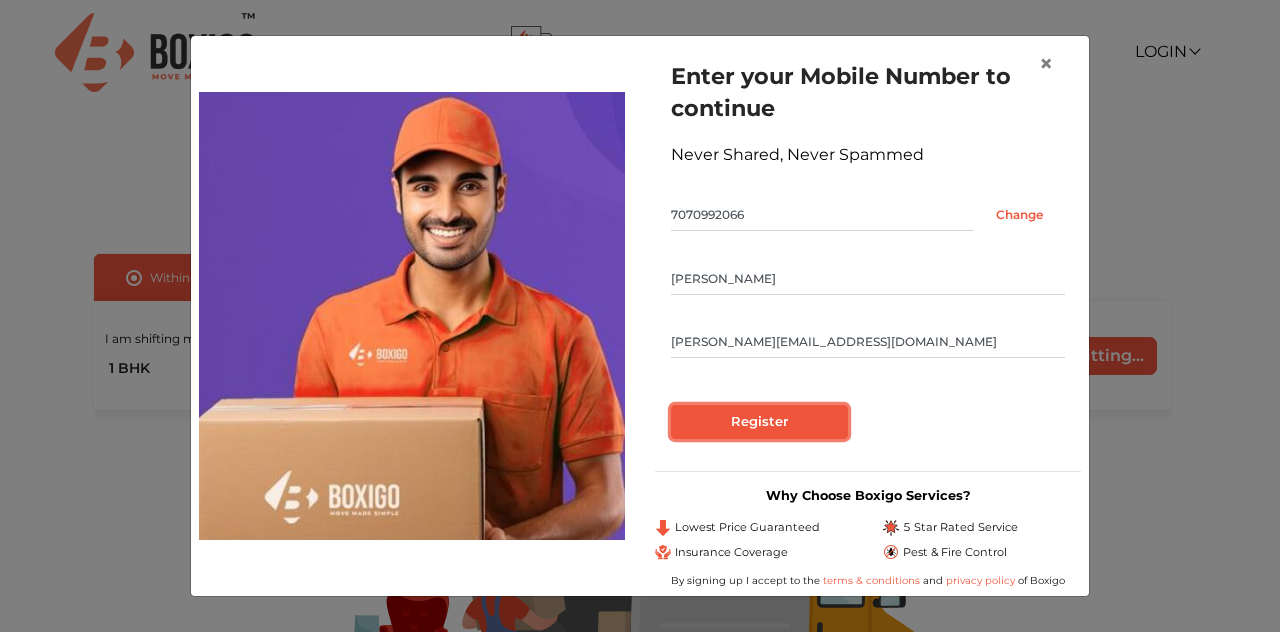 click on "Register" at bounding box center [759, 422] 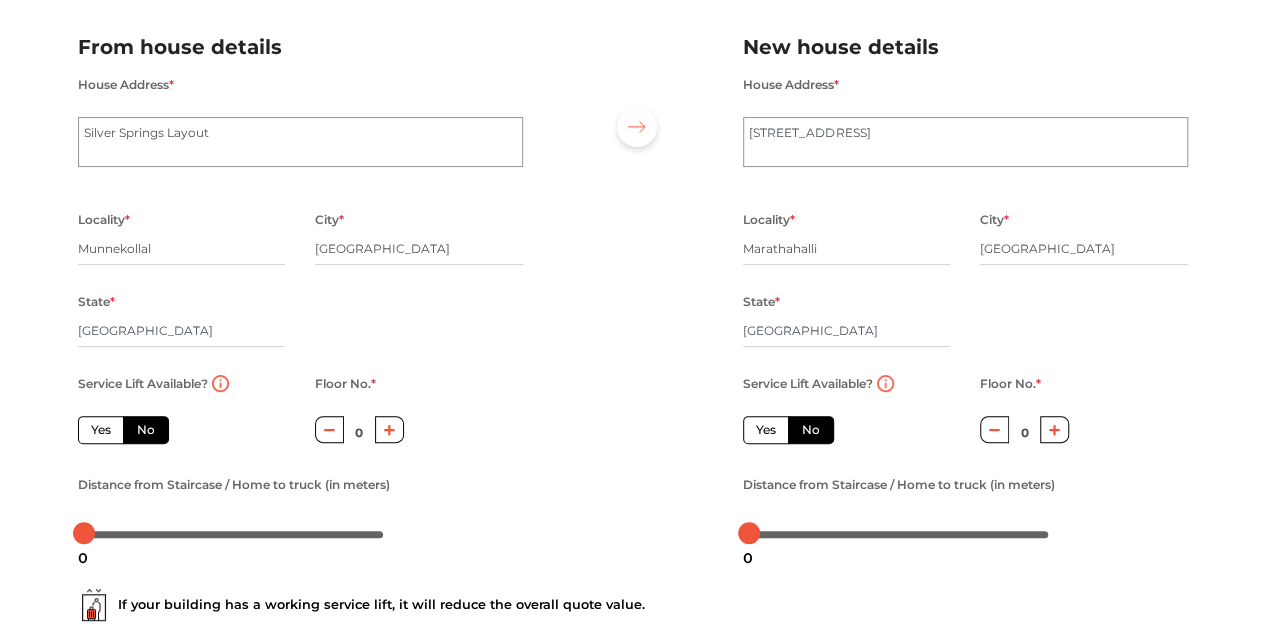 scroll, scrollTop: 133, scrollLeft: 0, axis: vertical 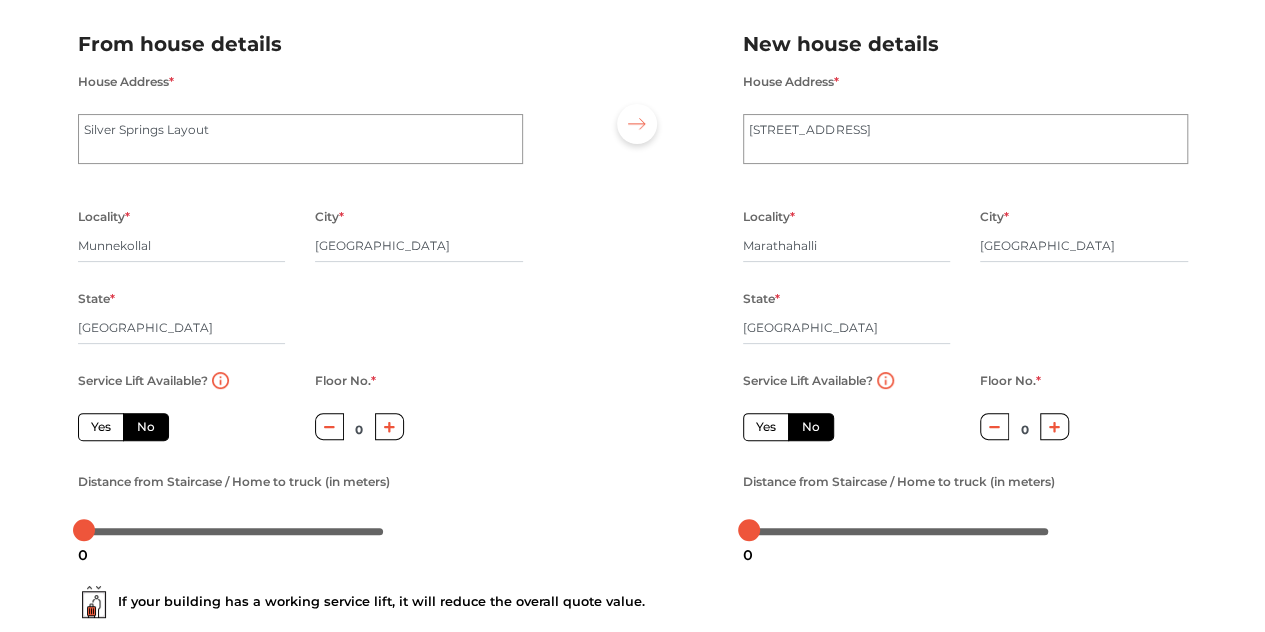 click on "Yes" at bounding box center [101, 427] 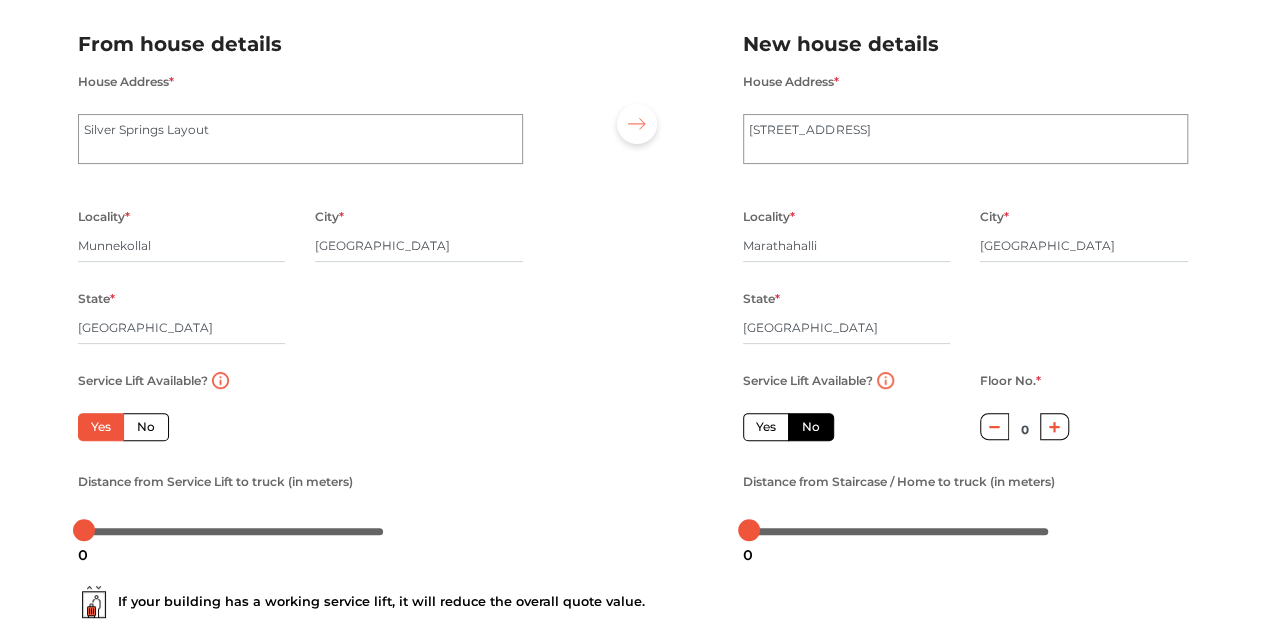 click on "Yes" at bounding box center [766, 427] 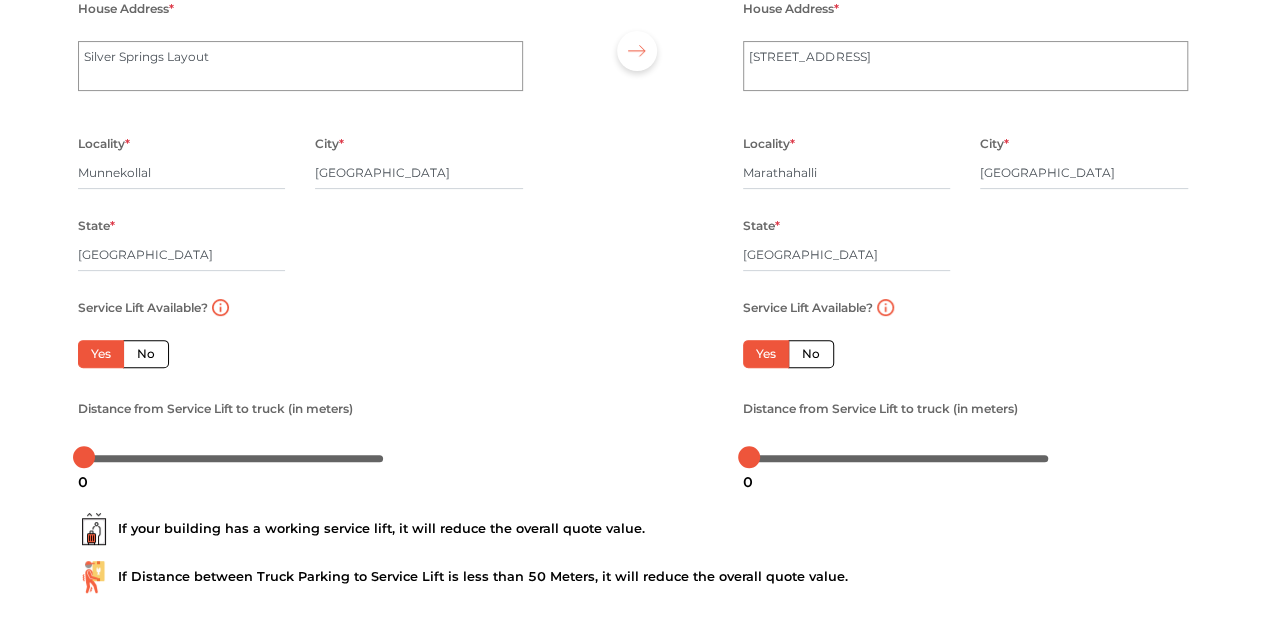 scroll, scrollTop: 207, scrollLeft: 0, axis: vertical 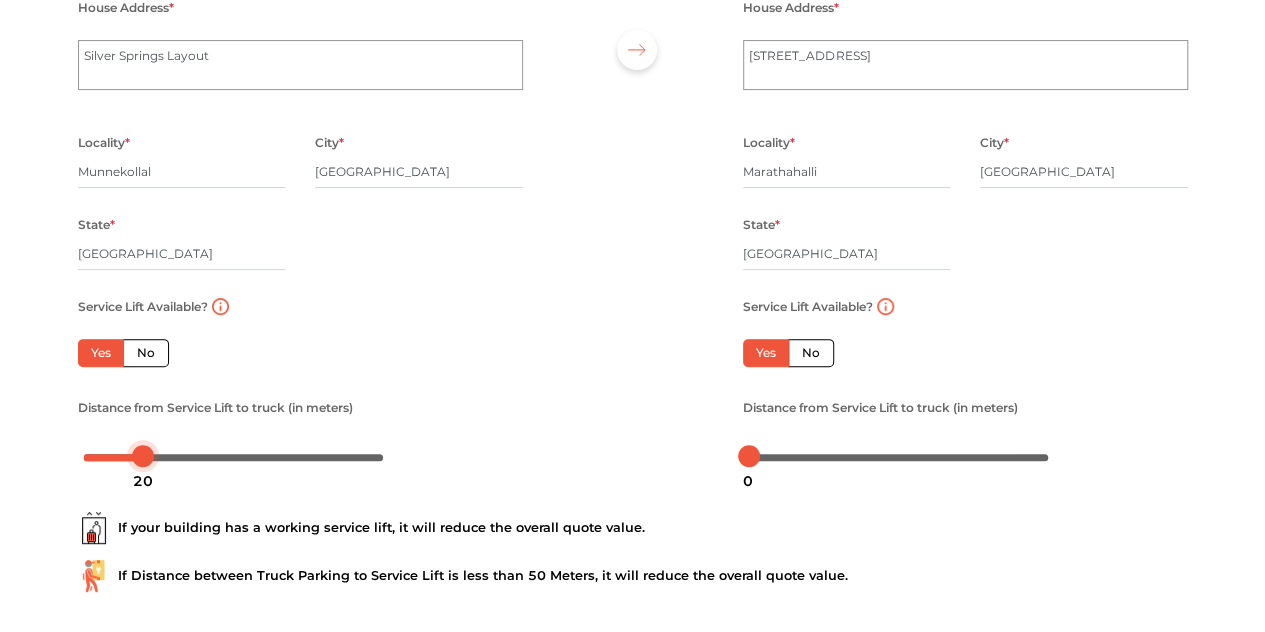 drag, startPoint x: 86, startPoint y: 461, endPoint x: 146, endPoint y: 469, distance: 60.530983 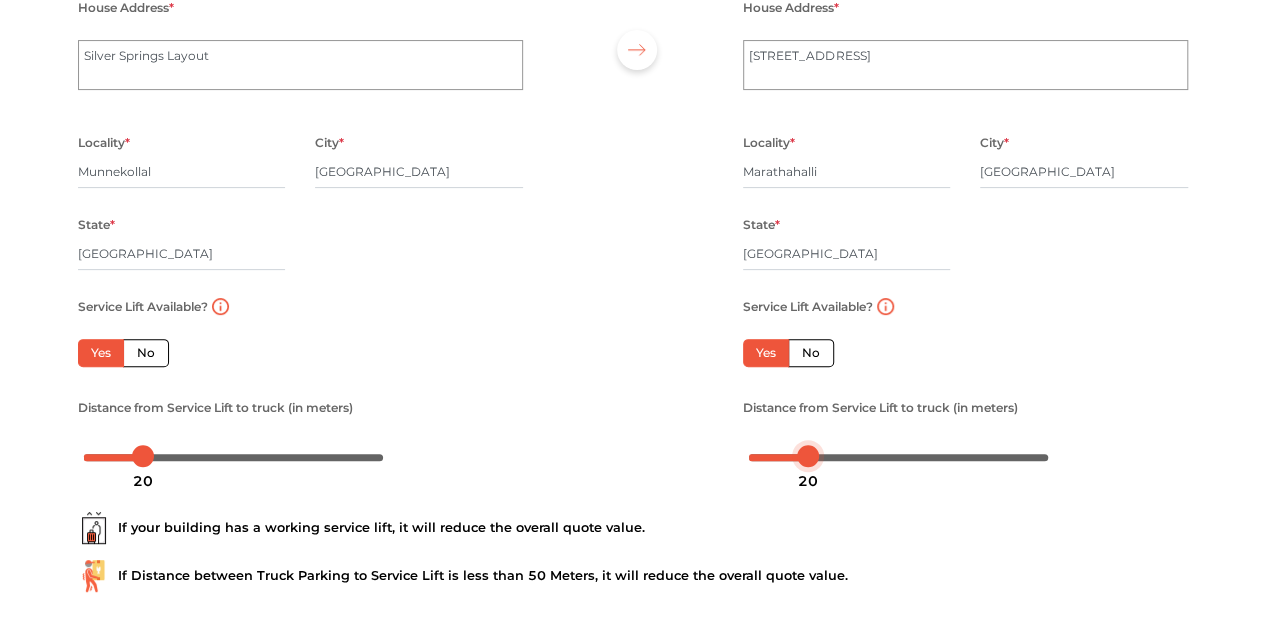 drag, startPoint x: 755, startPoint y: 456, endPoint x: 816, endPoint y: 463, distance: 61.400326 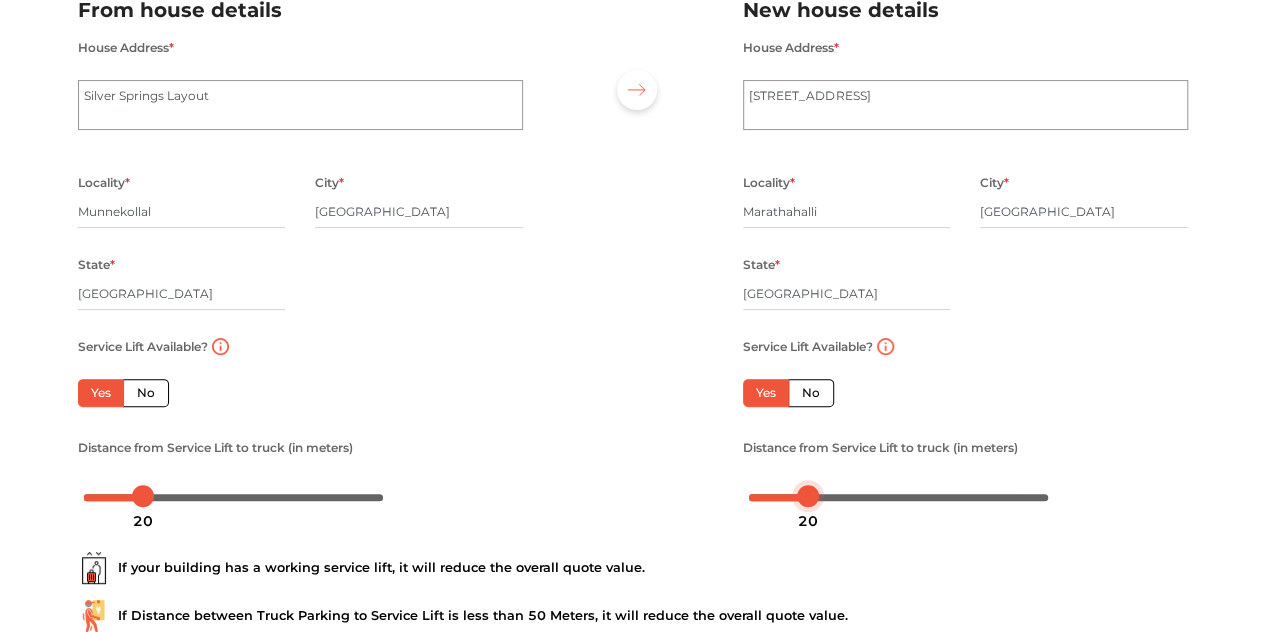 scroll, scrollTop: 168, scrollLeft: 0, axis: vertical 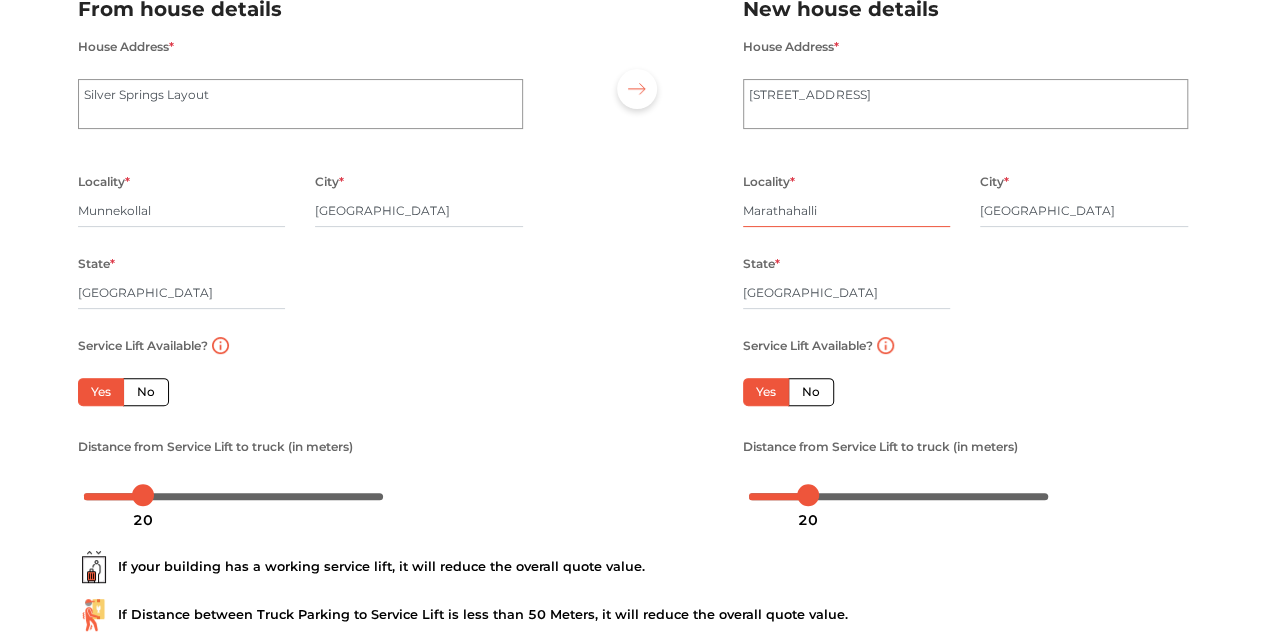 click on "Marathahalli" at bounding box center (847, 211) 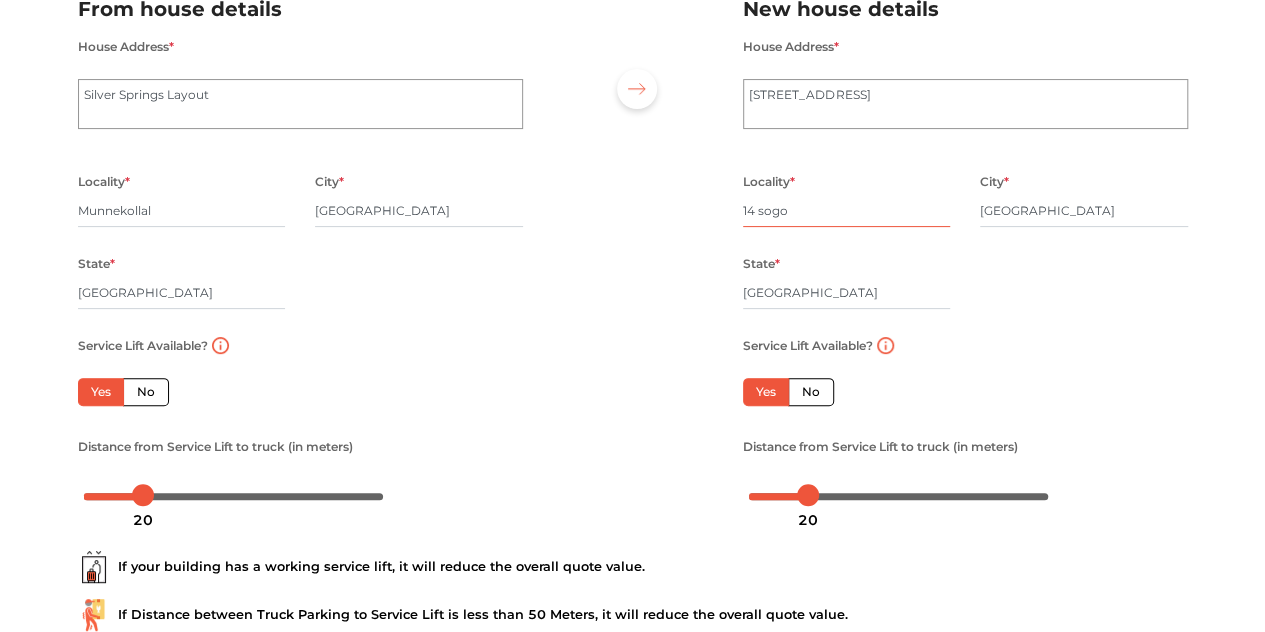 type on "Marathahalli" 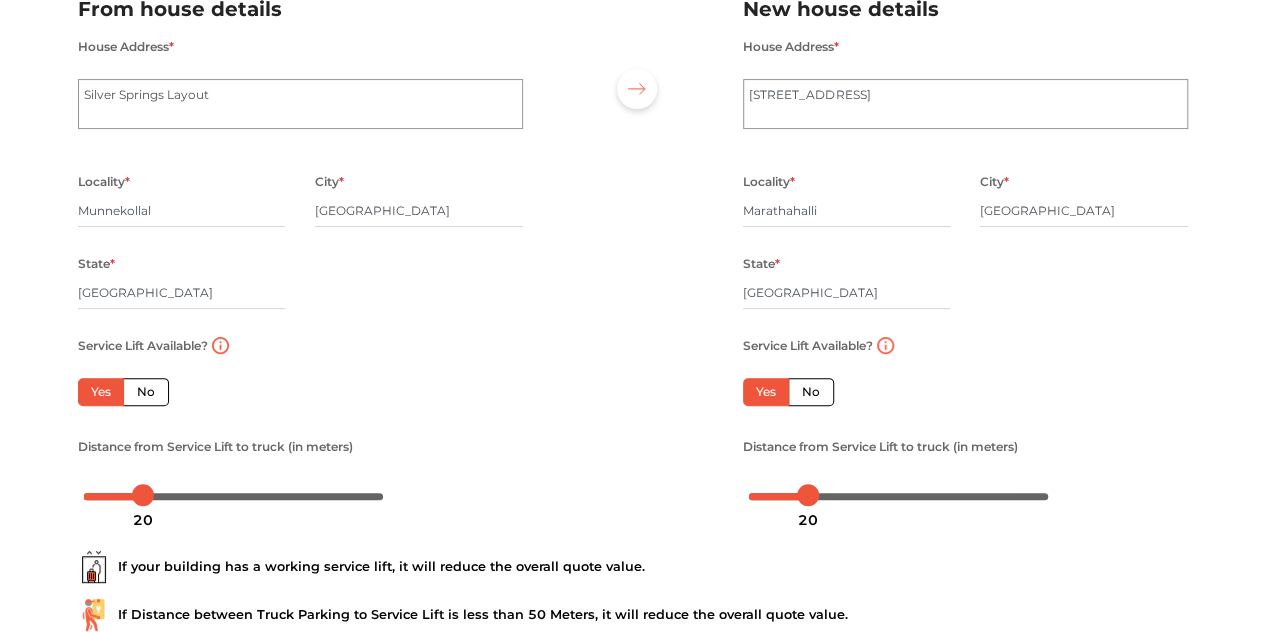 click at bounding box center (633, 244) 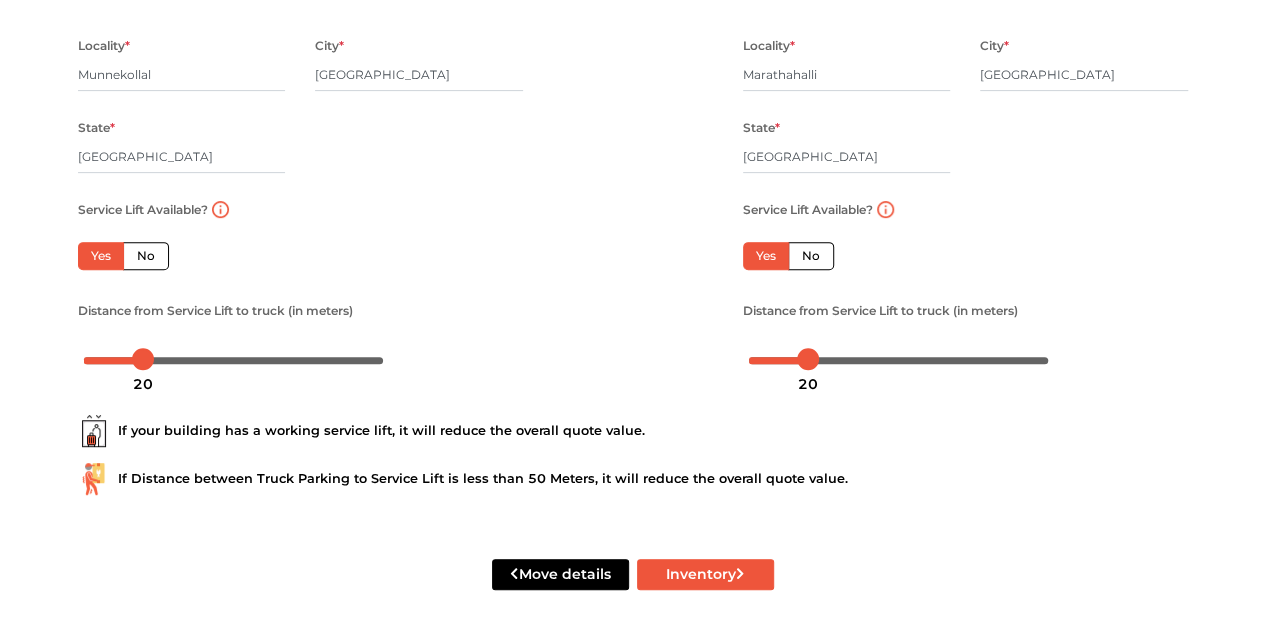 scroll, scrollTop: 313, scrollLeft: 0, axis: vertical 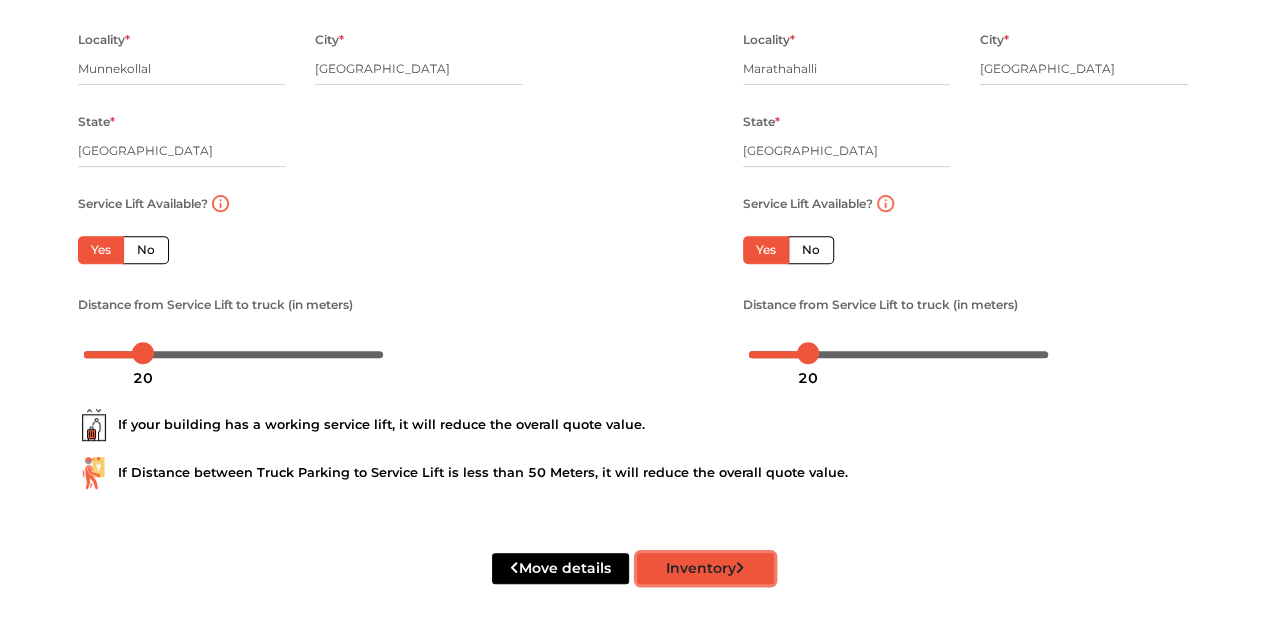 click on "Inventory" at bounding box center [705, 568] 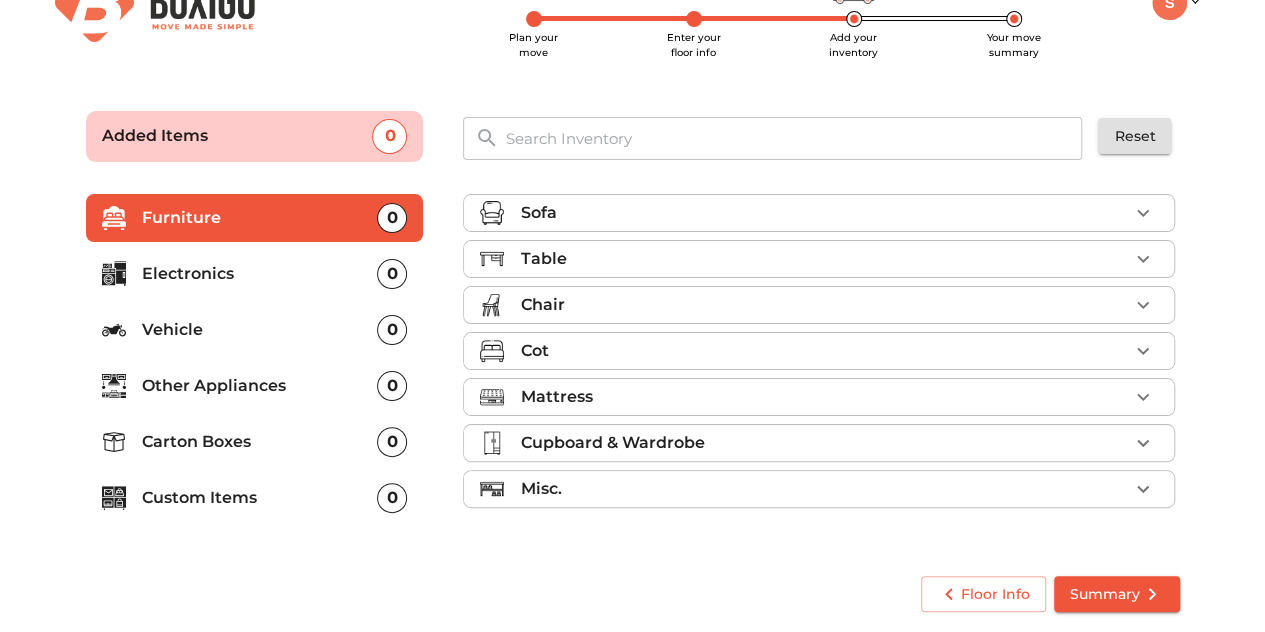scroll, scrollTop: 50, scrollLeft: 0, axis: vertical 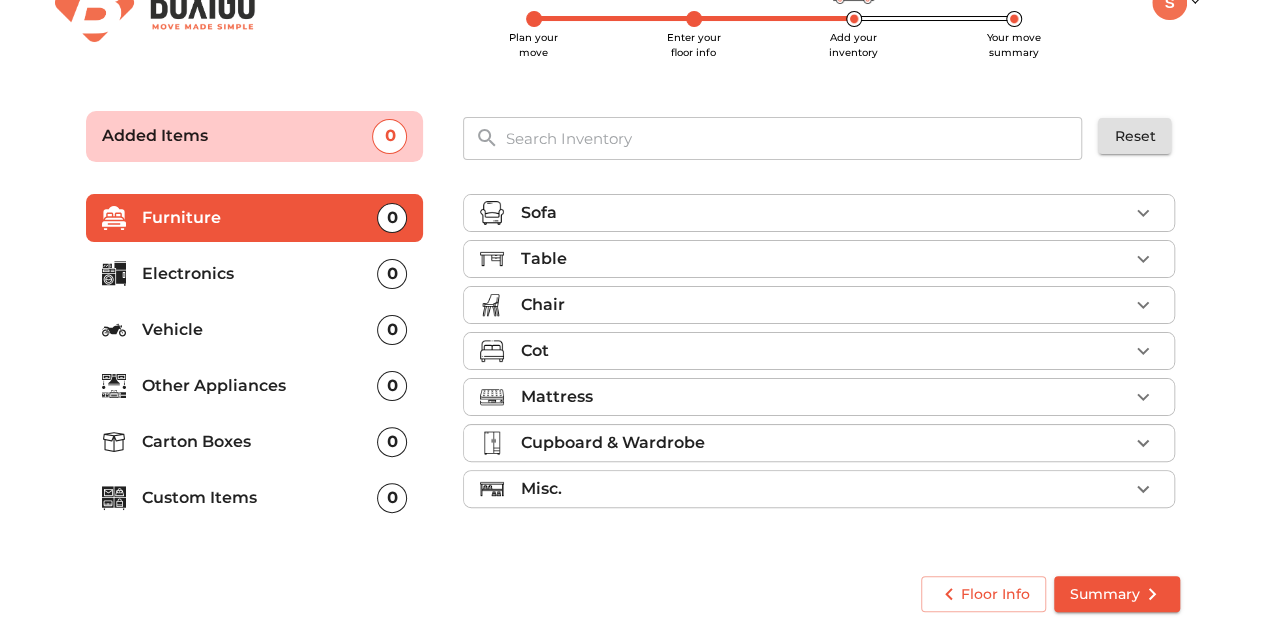 click on "Sofa" at bounding box center [824, 213] 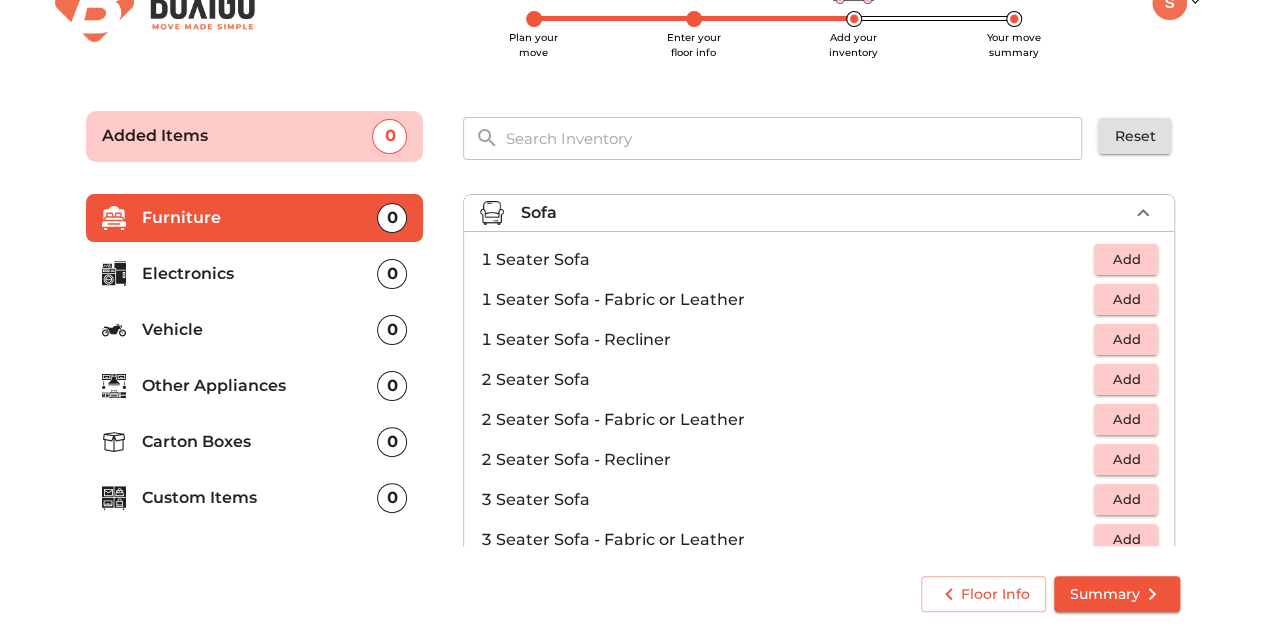 click on "Sofa" at bounding box center (824, 213) 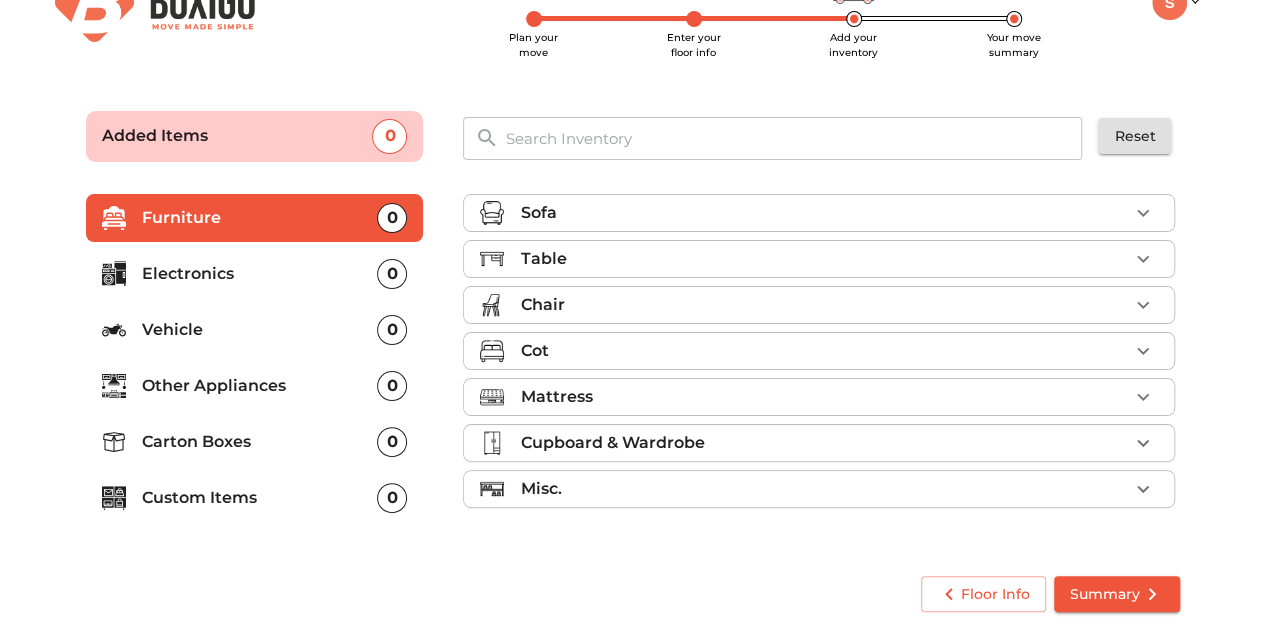 click on "Table" at bounding box center (824, 259) 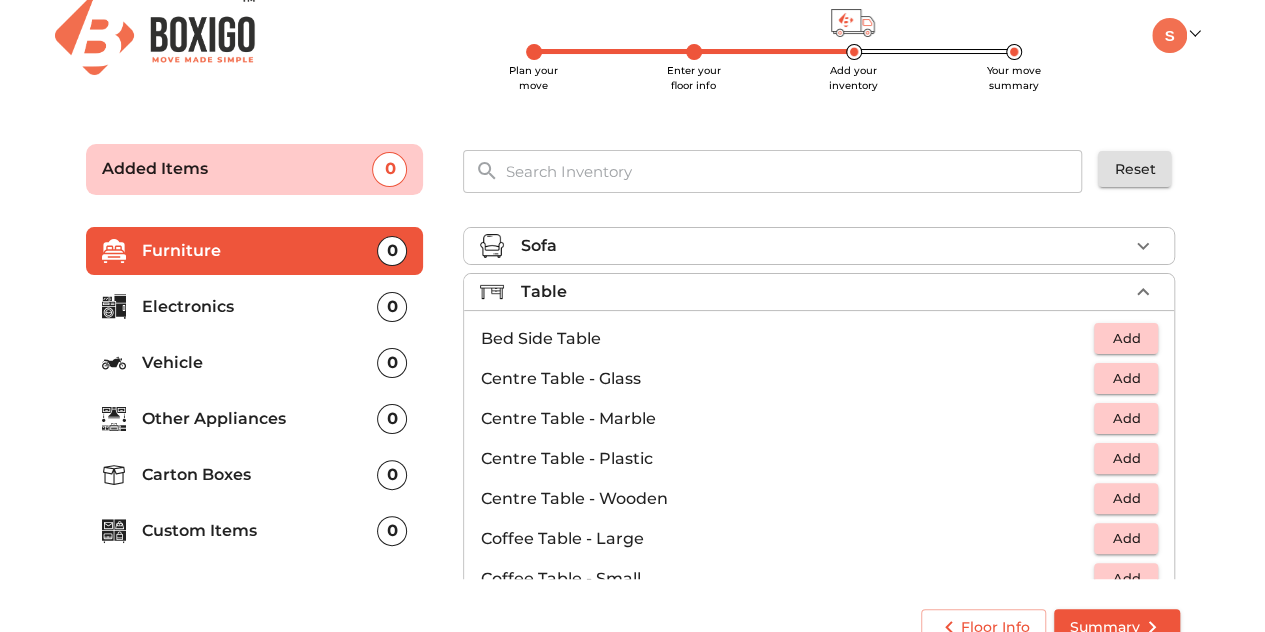 scroll, scrollTop: 50, scrollLeft: 0, axis: vertical 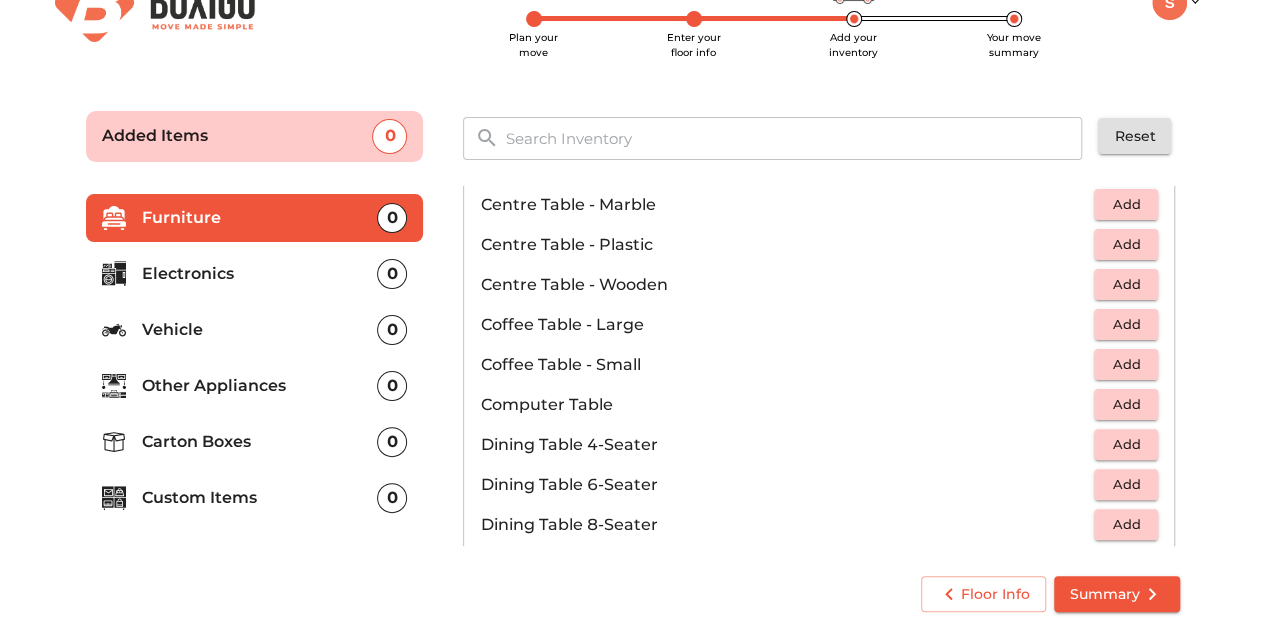 click on "Add" at bounding box center [1126, 404] 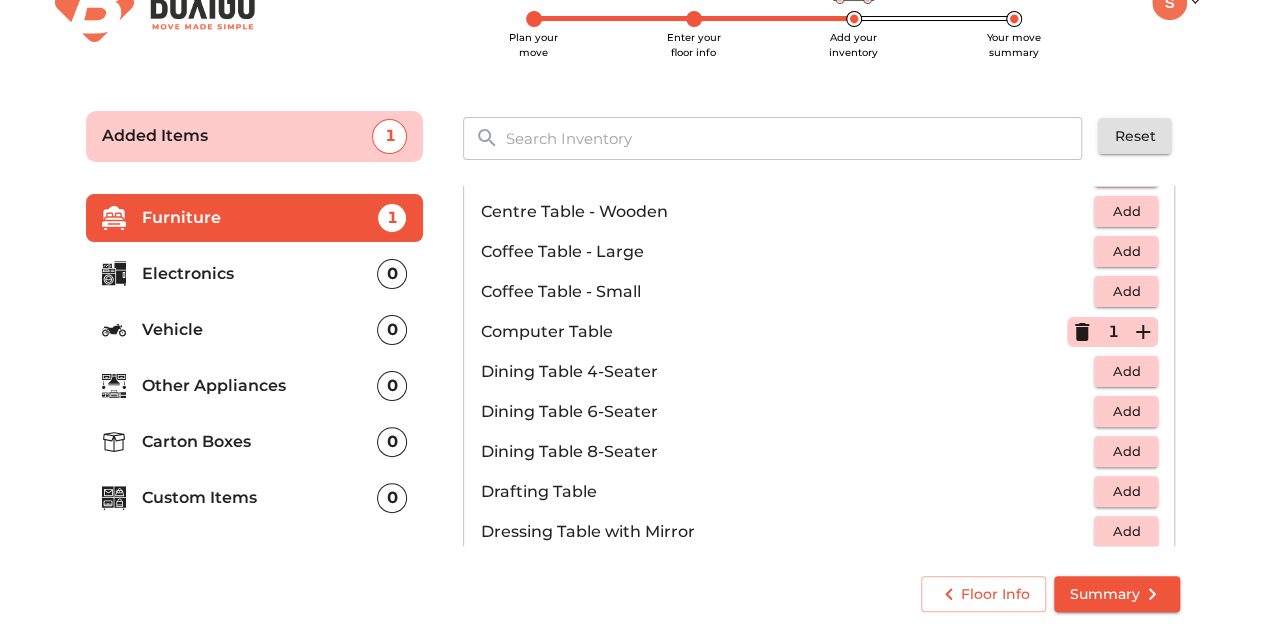scroll, scrollTop: 0, scrollLeft: 0, axis: both 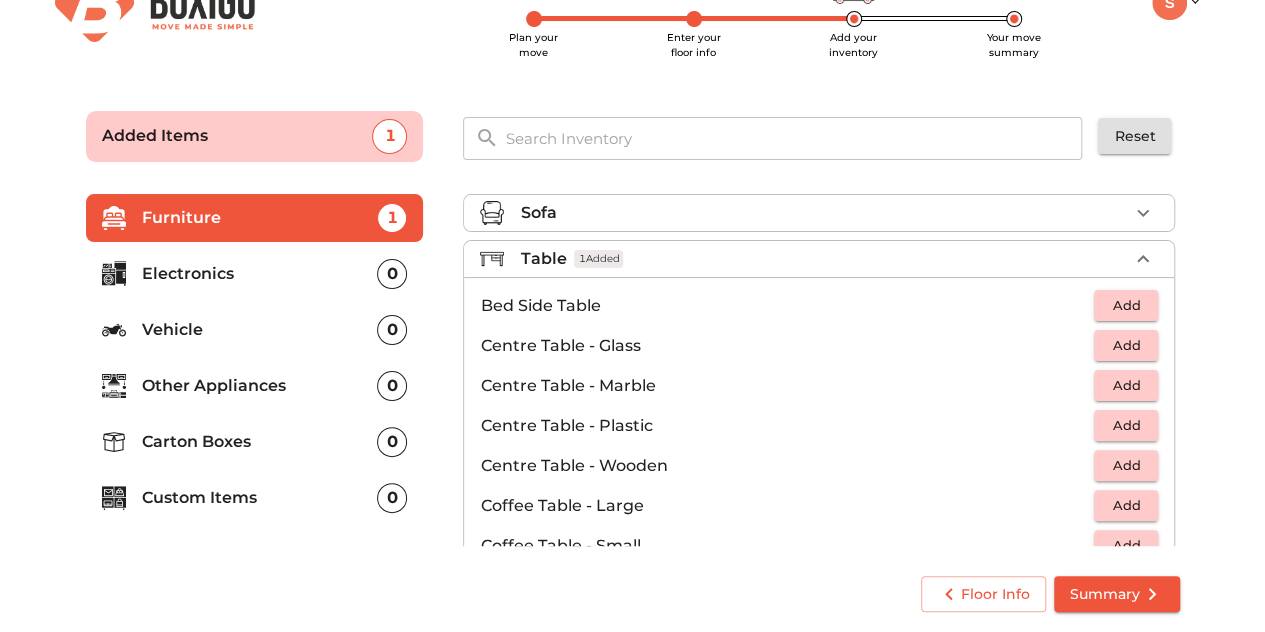 click on "Table 1  Added" at bounding box center [824, 259] 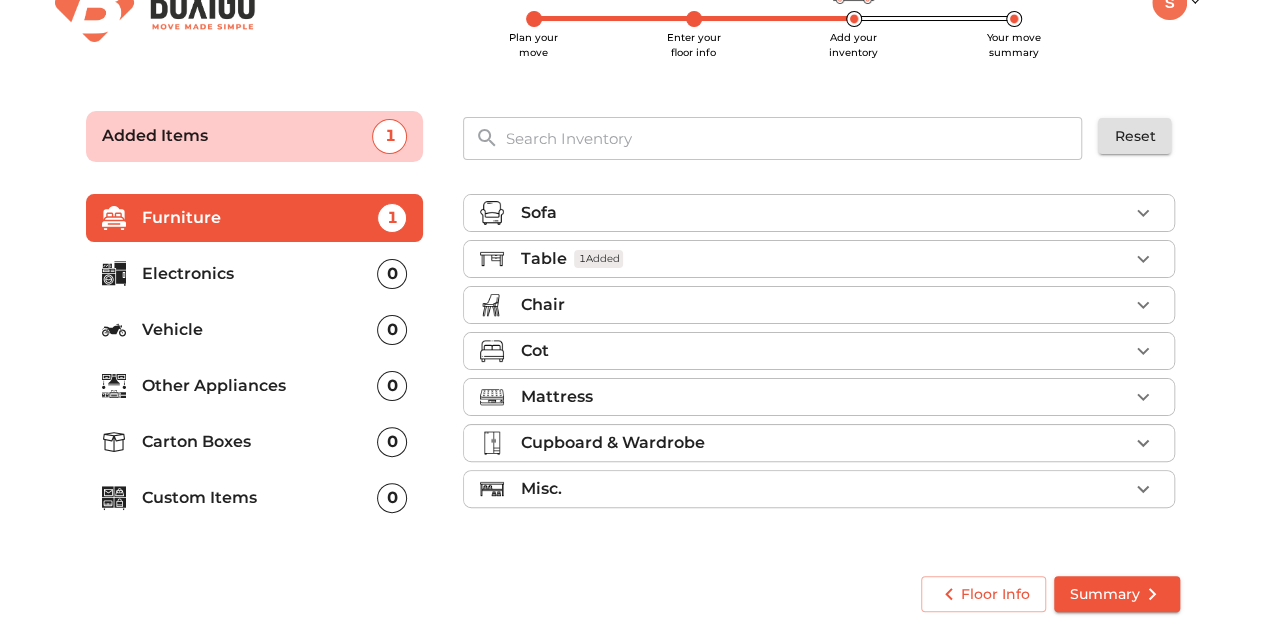 click on "Chair" at bounding box center [824, 305] 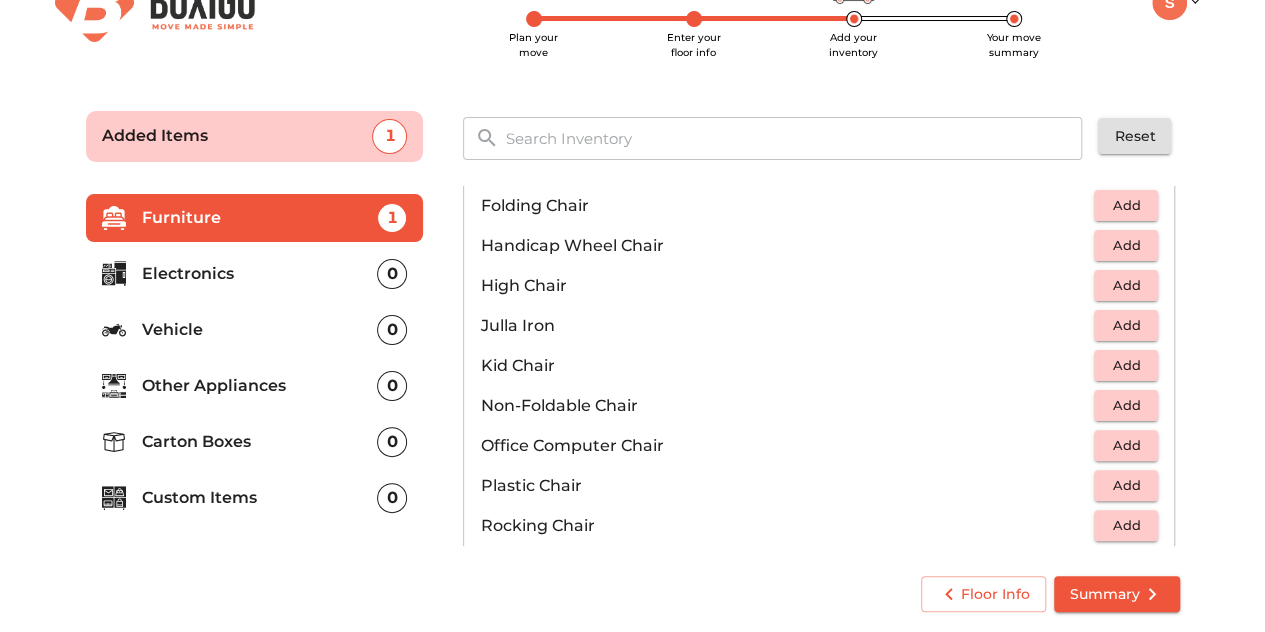 scroll, scrollTop: 485, scrollLeft: 0, axis: vertical 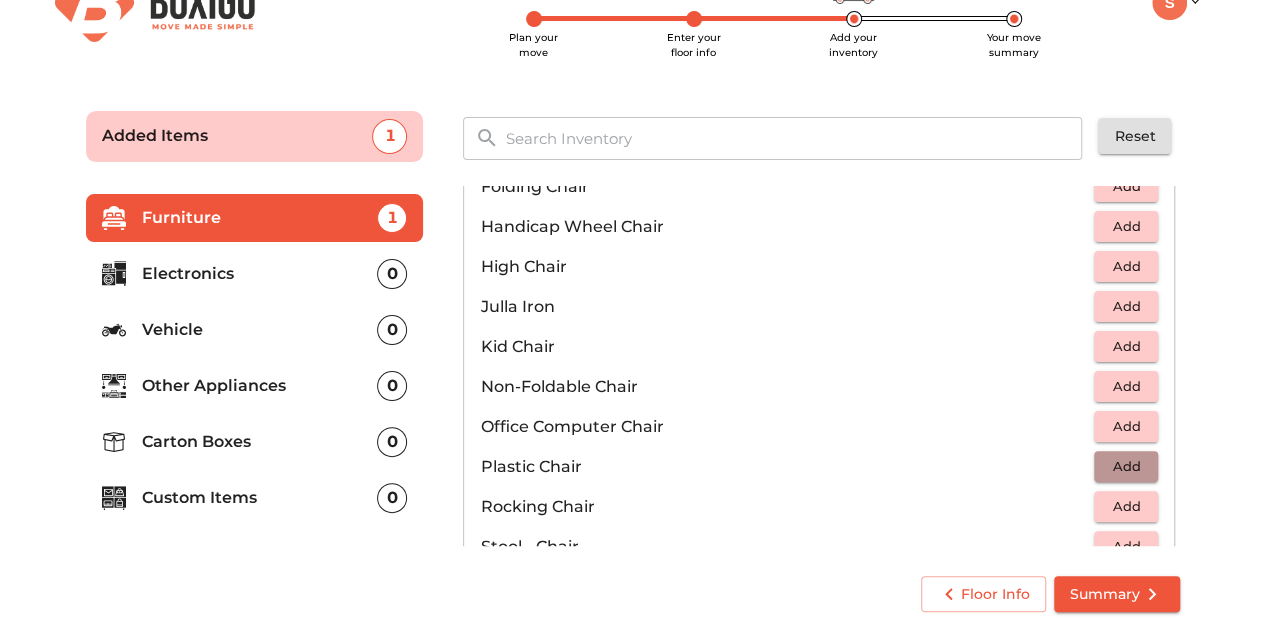 click on "Add" at bounding box center [1126, 466] 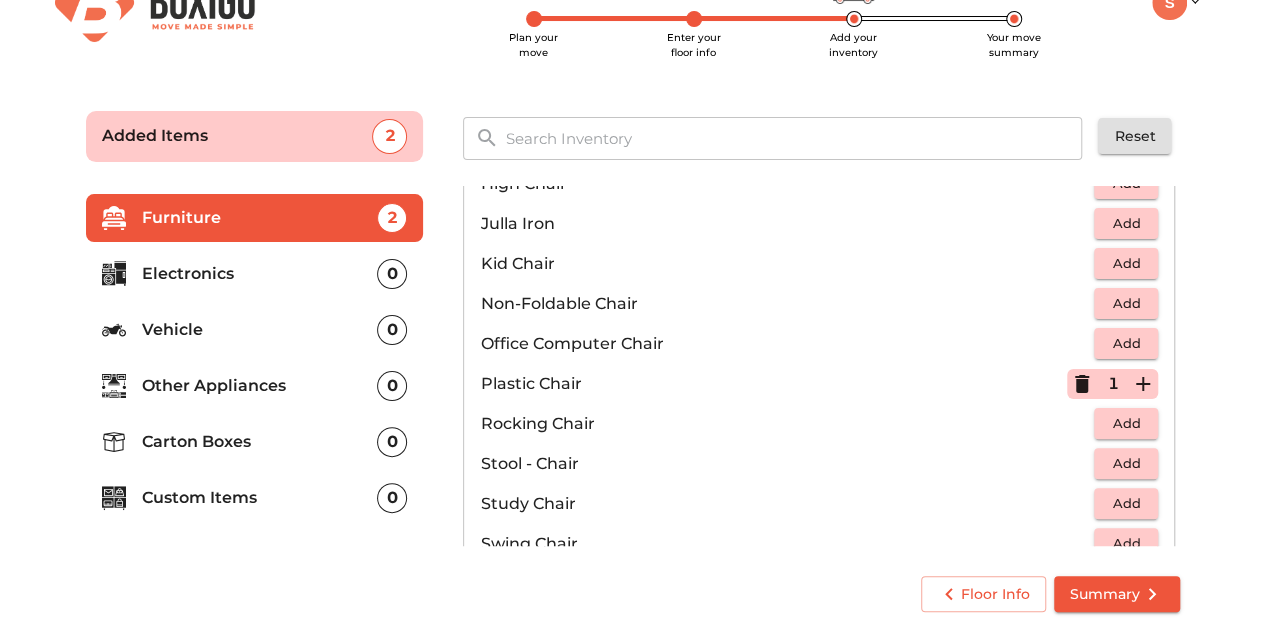 scroll, scrollTop: 557, scrollLeft: 0, axis: vertical 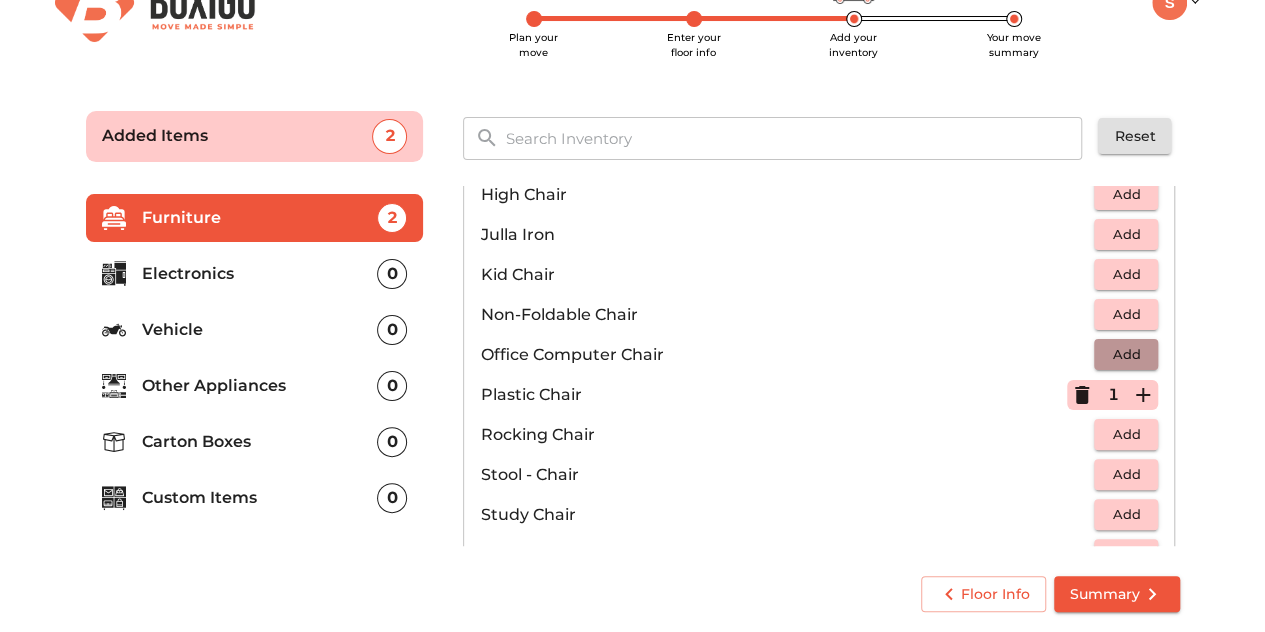 click on "Add" at bounding box center [1126, 354] 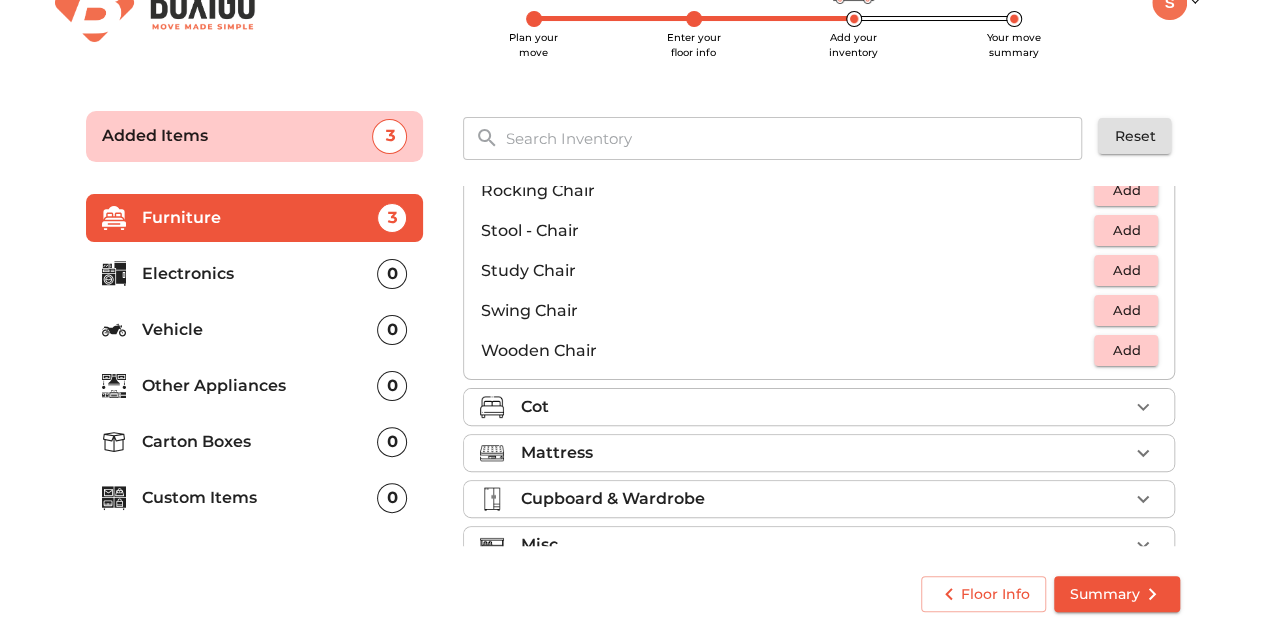 scroll, scrollTop: 830, scrollLeft: 0, axis: vertical 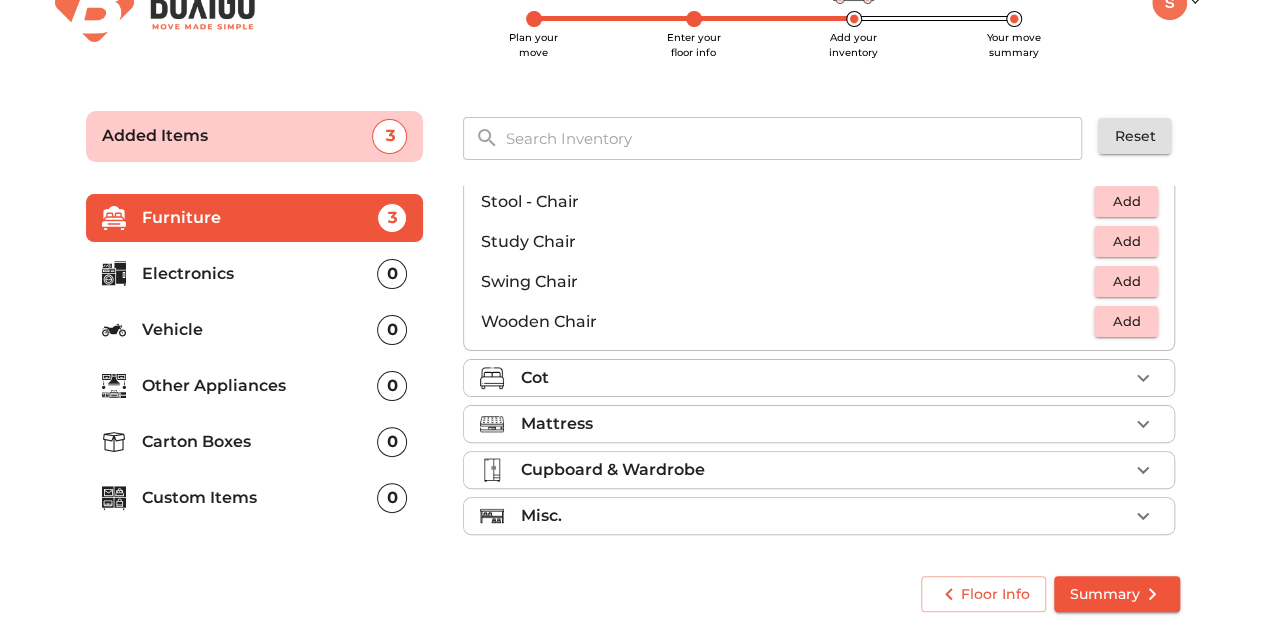 click on "Mattress" at bounding box center [824, 424] 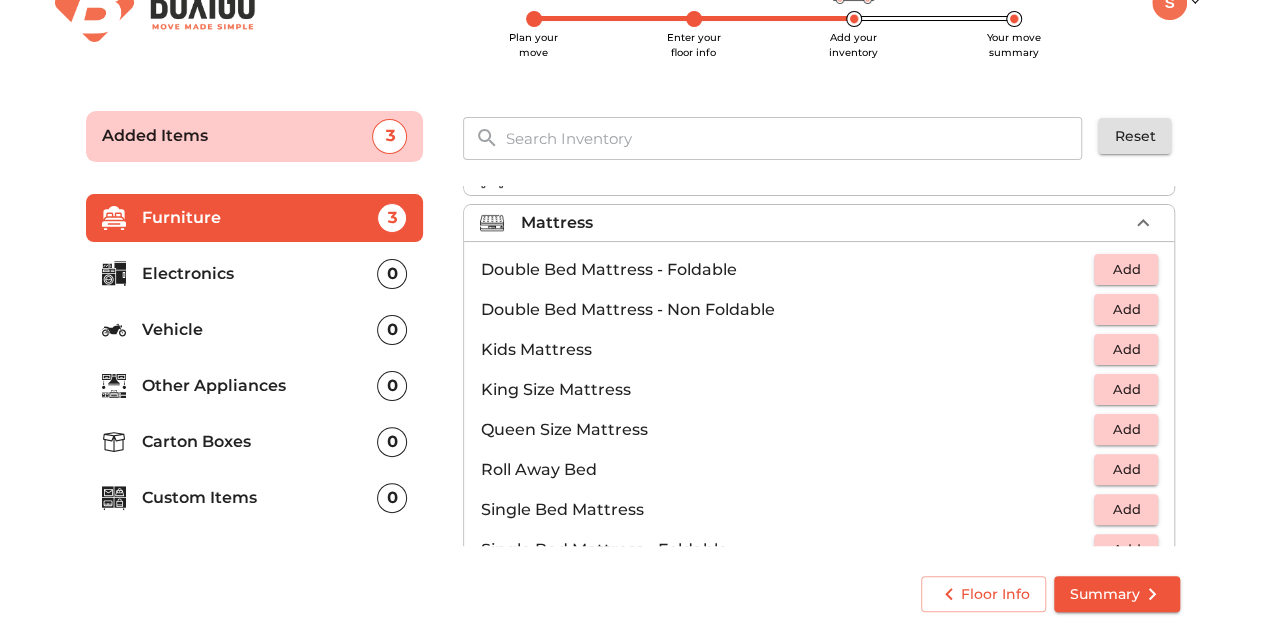 scroll, scrollTop: 197, scrollLeft: 0, axis: vertical 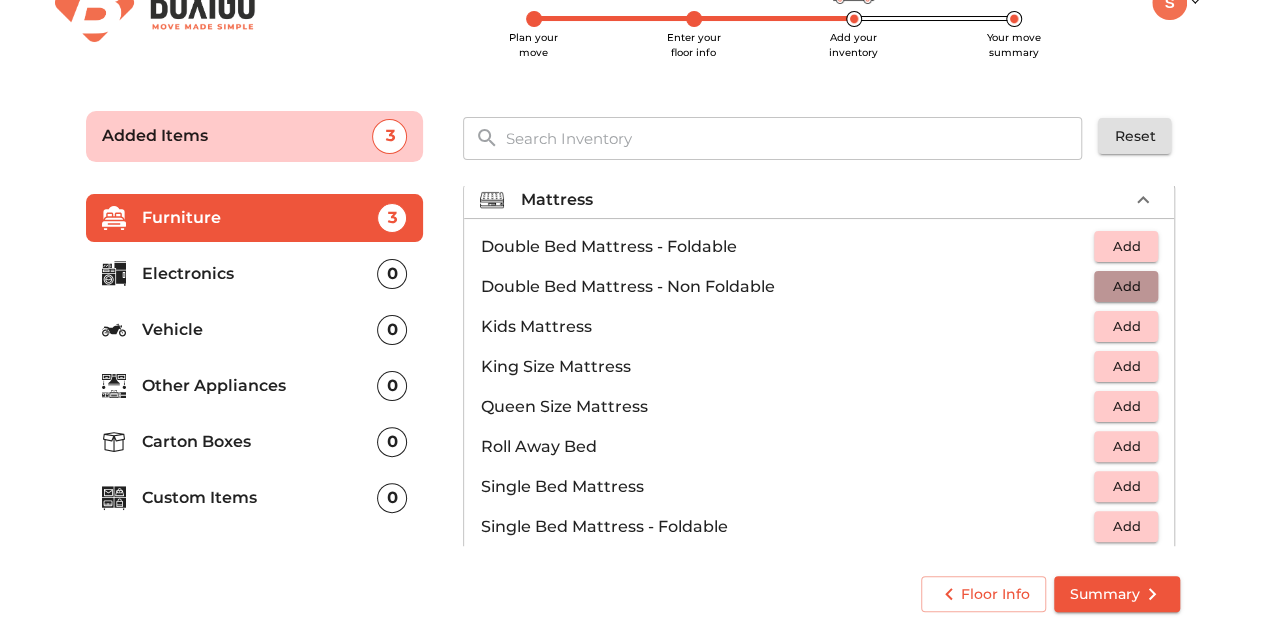 click on "Add" at bounding box center (1126, 286) 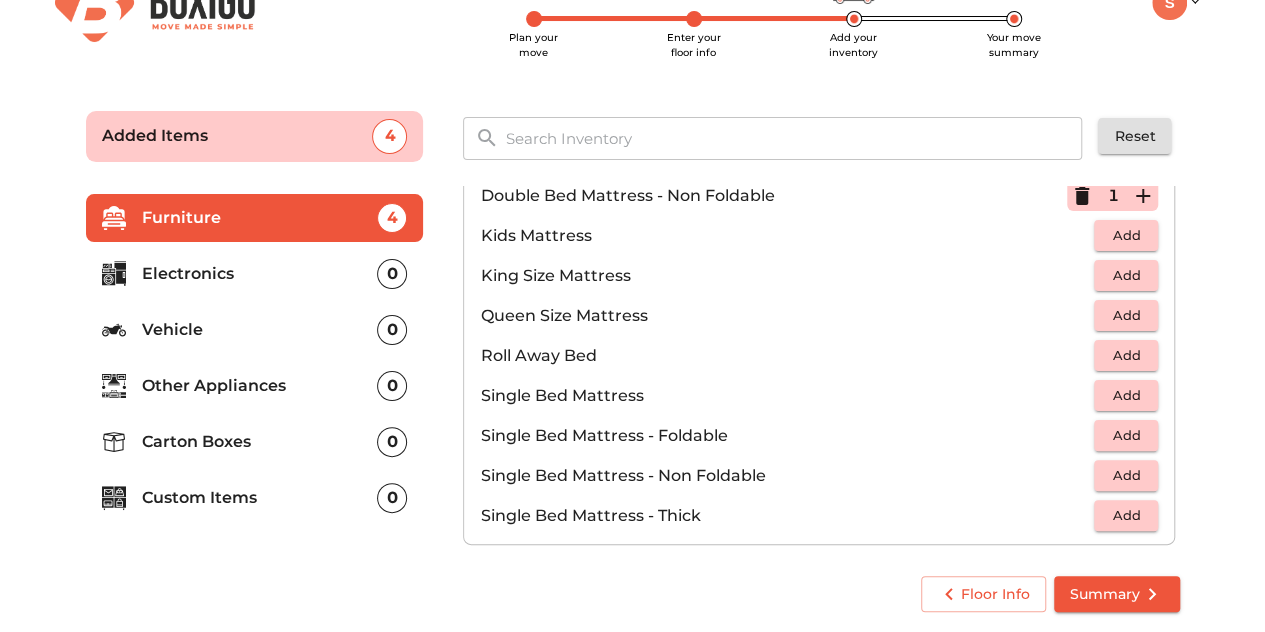 scroll, scrollTop: 297, scrollLeft: 0, axis: vertical 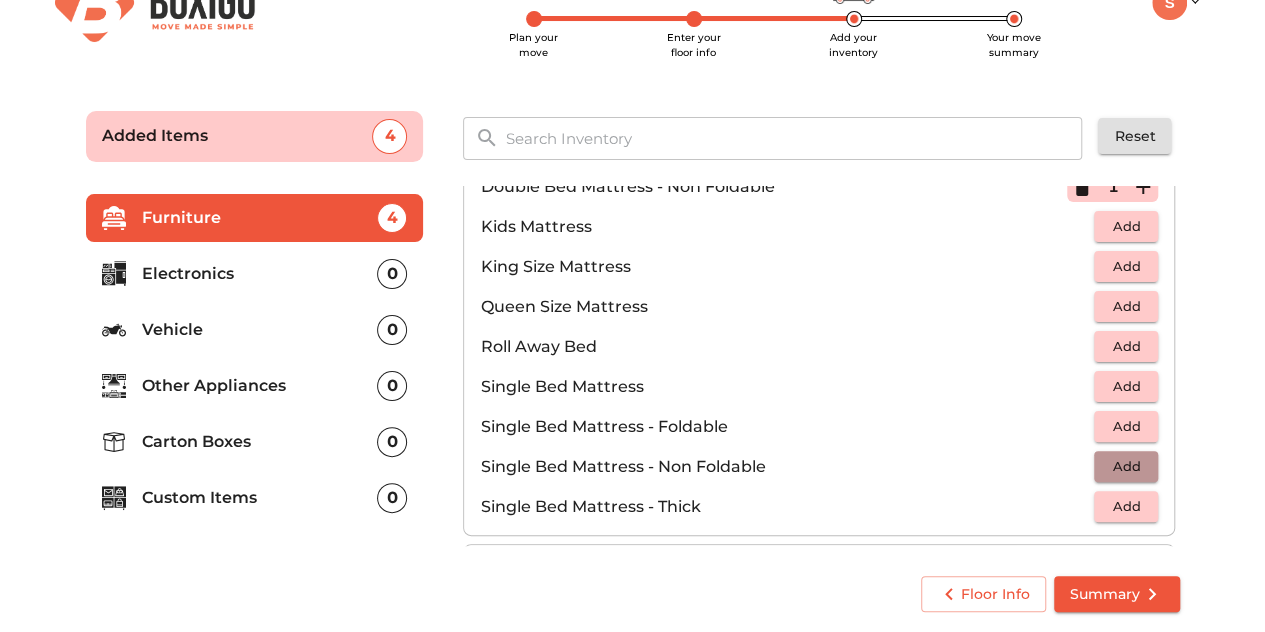 click on "Add" at bounding box center (1126, 466) 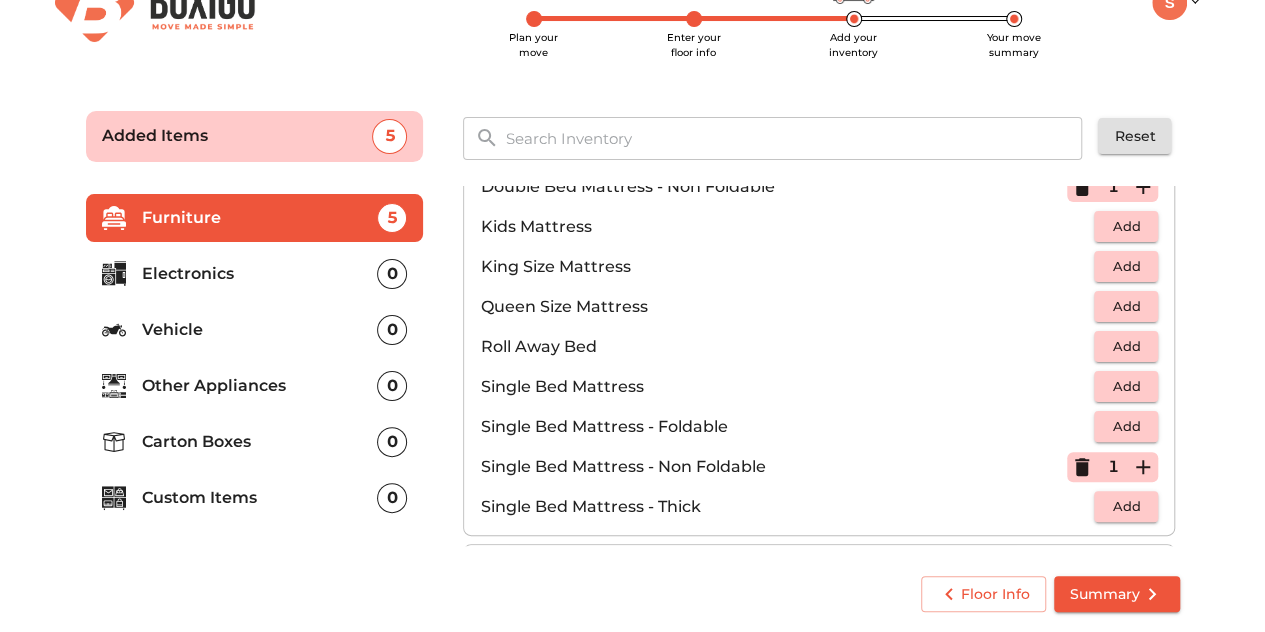 scroll, scrollTop: 390, scrollLeft: 0, axis: vertical 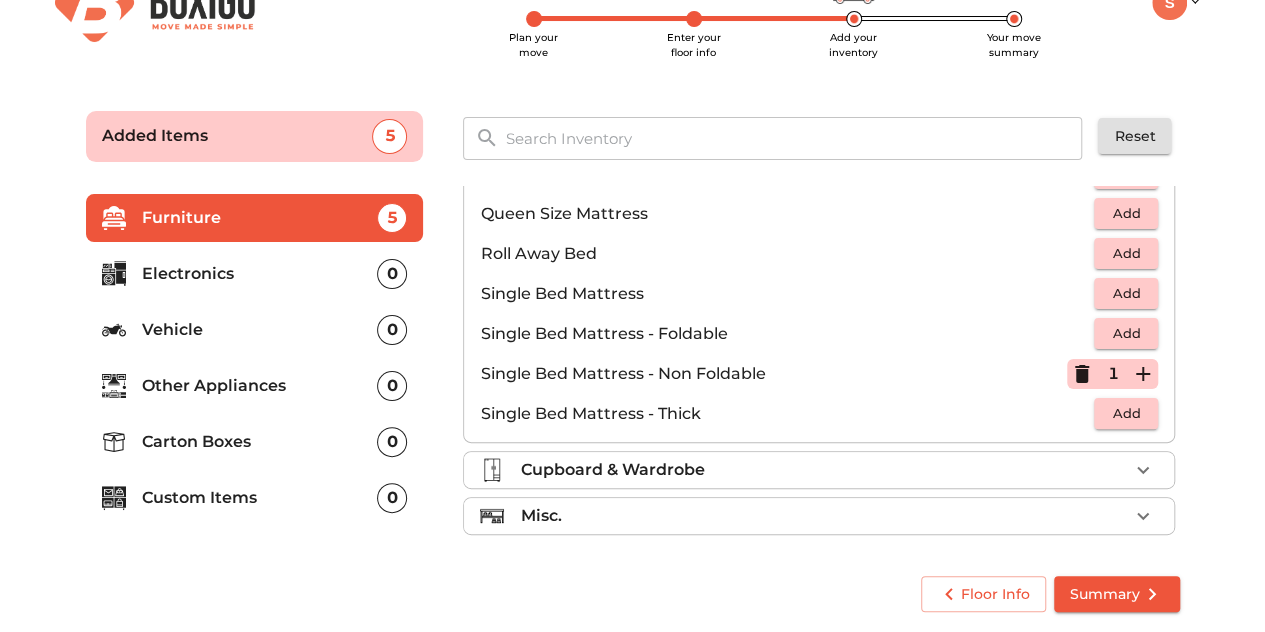 click on "Misc." at bounding box center [824, 516] 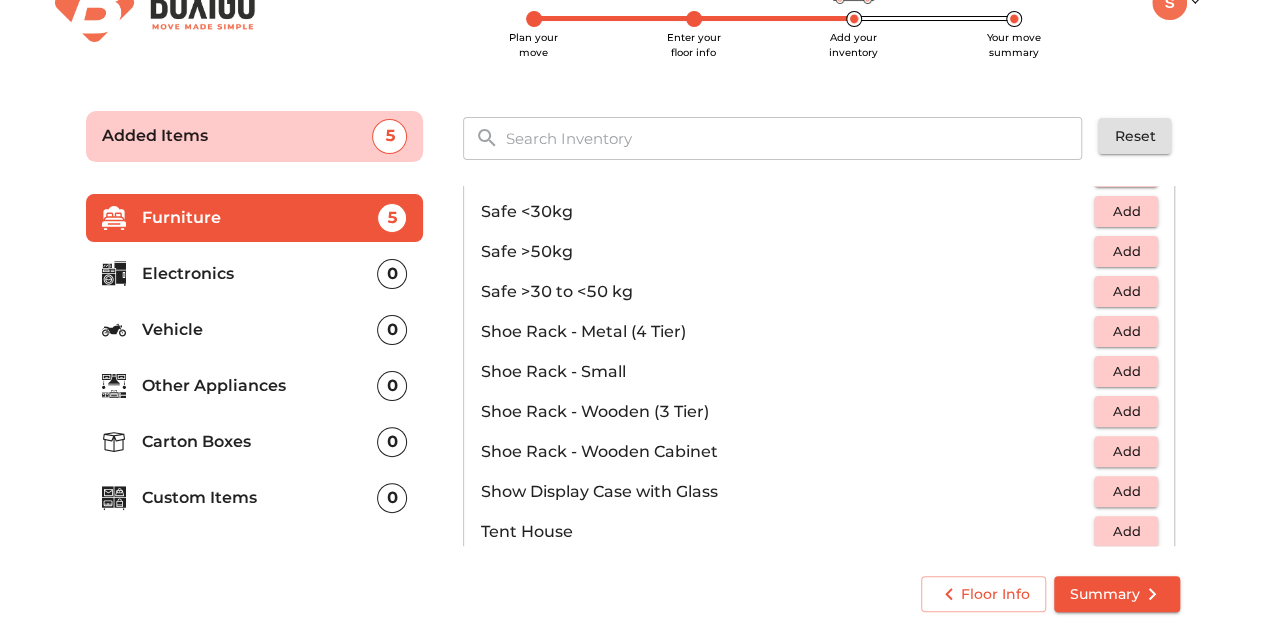 scroll, scrollTop: 1070, scrollLeft: 0, axis: vertical 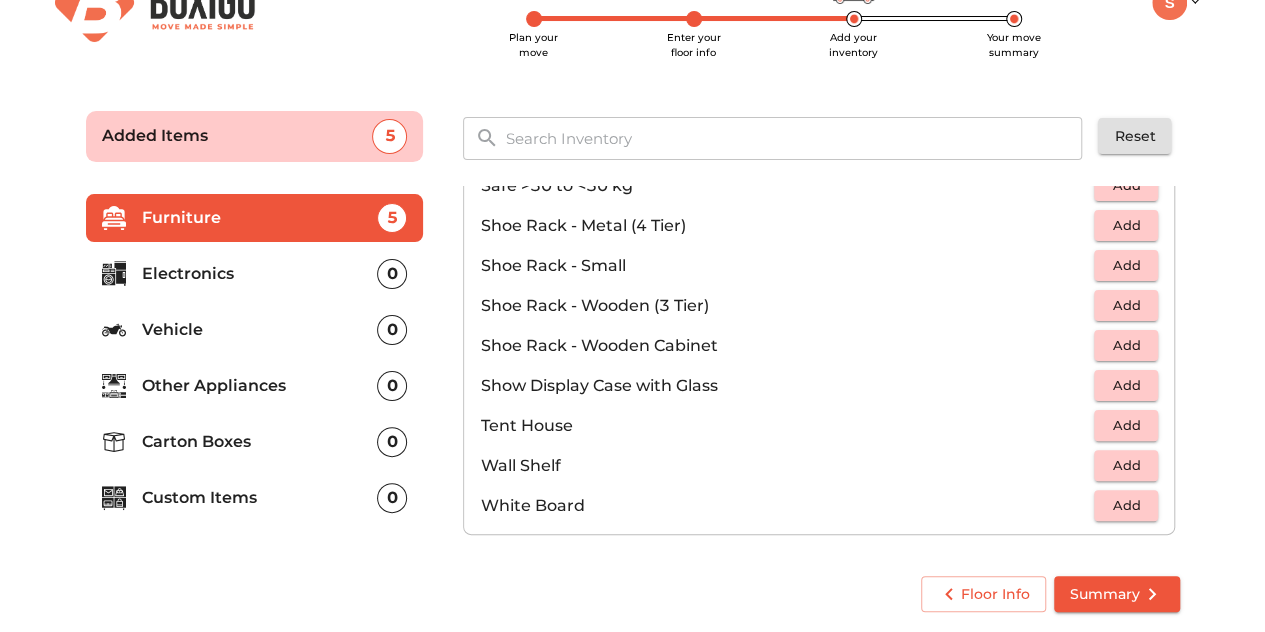 click on "Electronics" at bounding box center [260, 274] 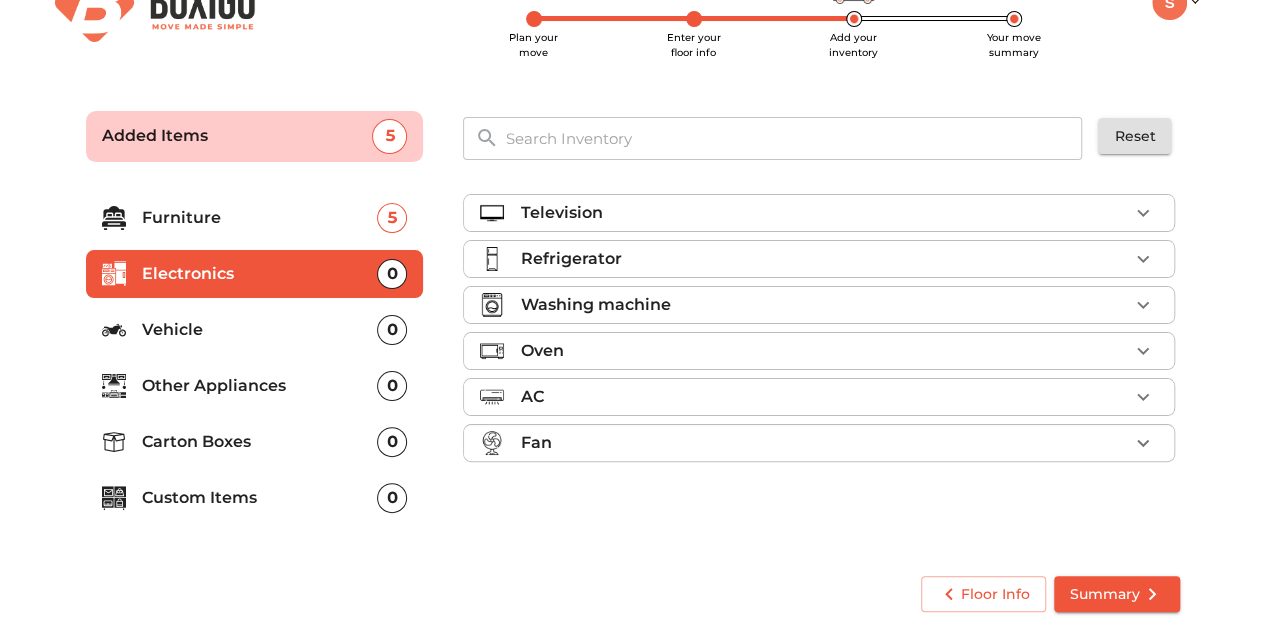 scroll, scrollTop: 0, scrollLeft: 0, axis: both 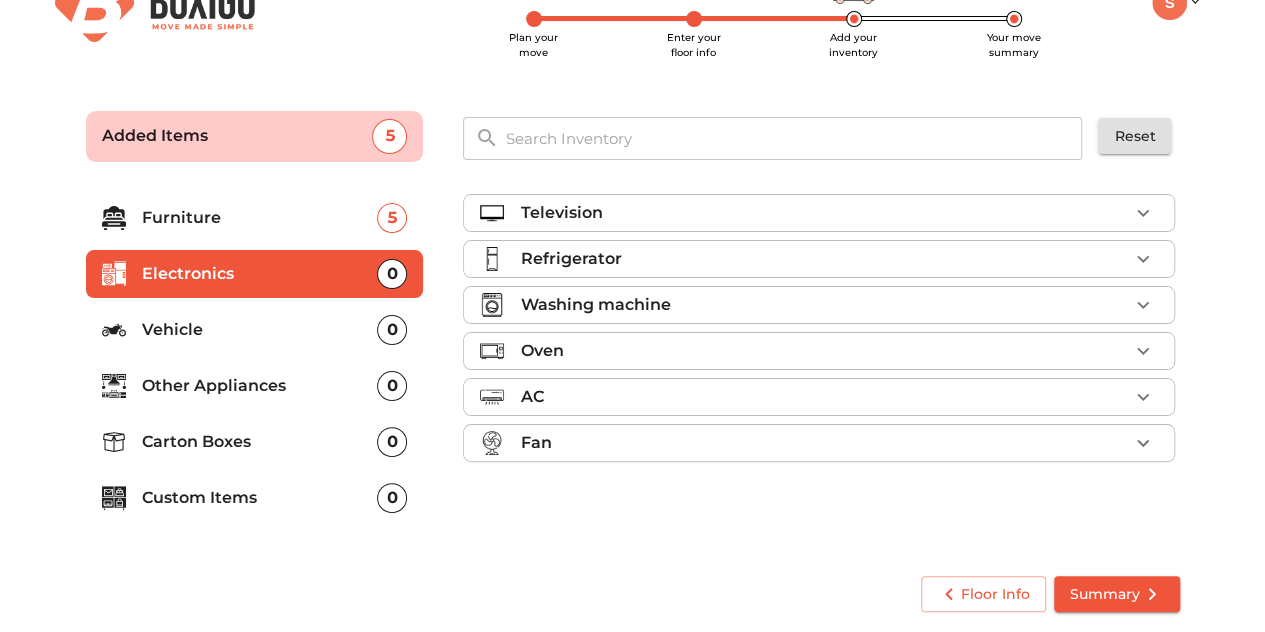 click on "Television" at bounding box center [819, 213] 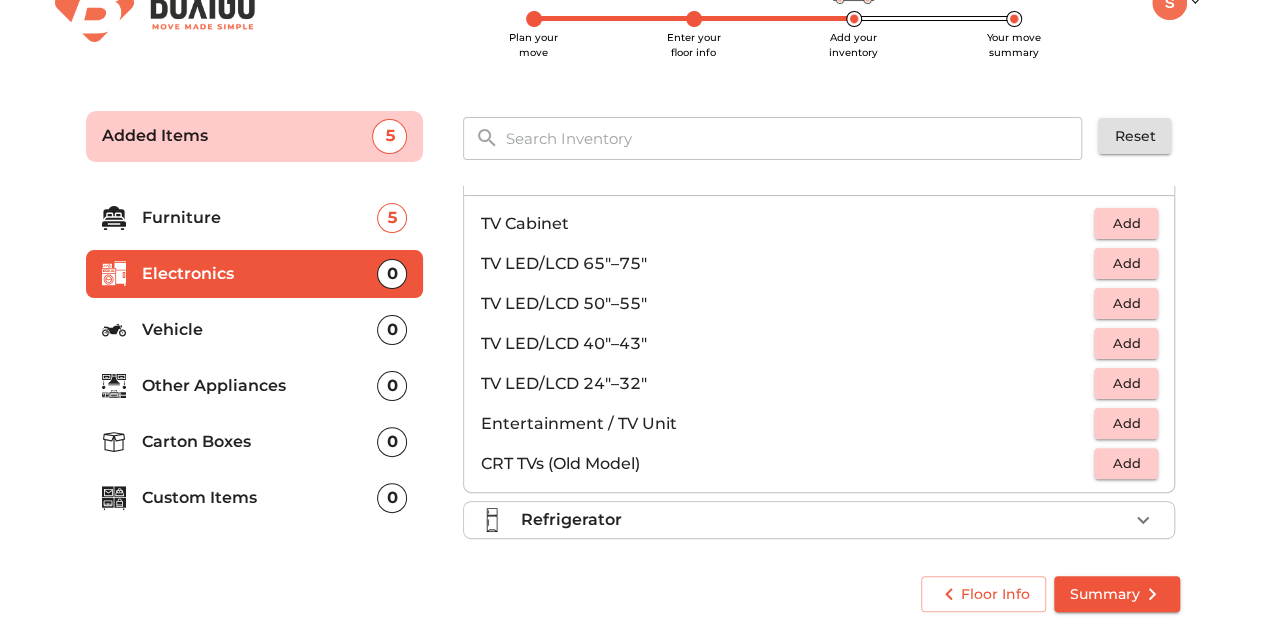 scroll, scrollTop: 35, scrollLeft: 0, axis: vertical 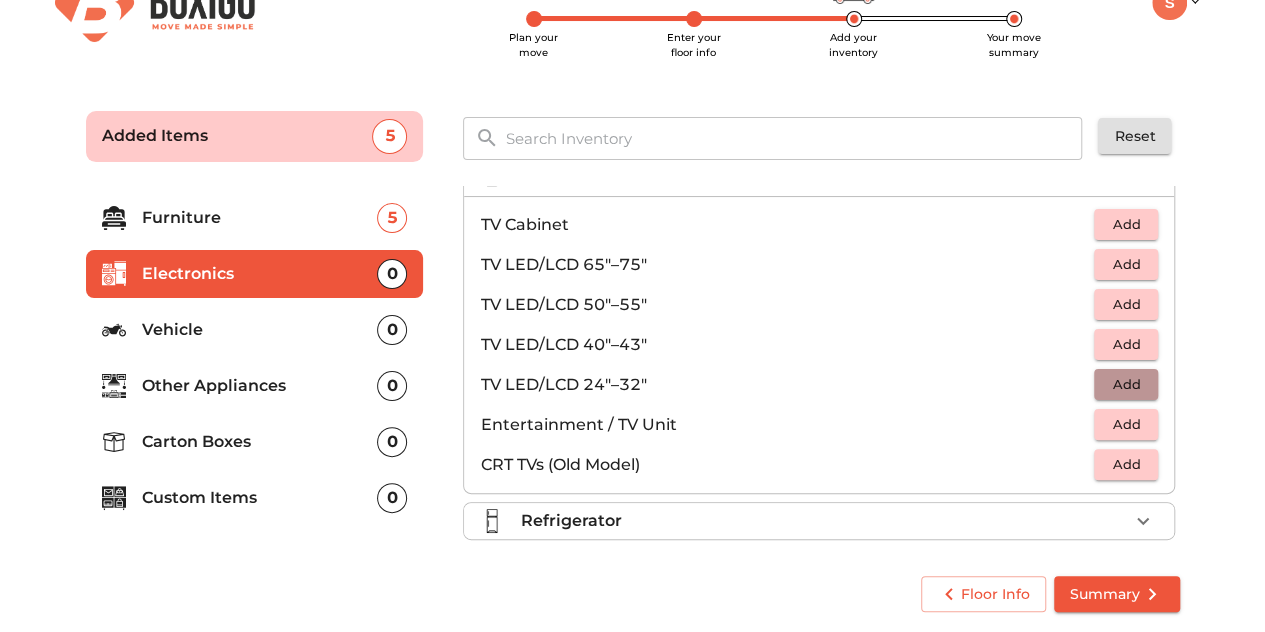 click on "Add" at bounding box center (1126, 384) 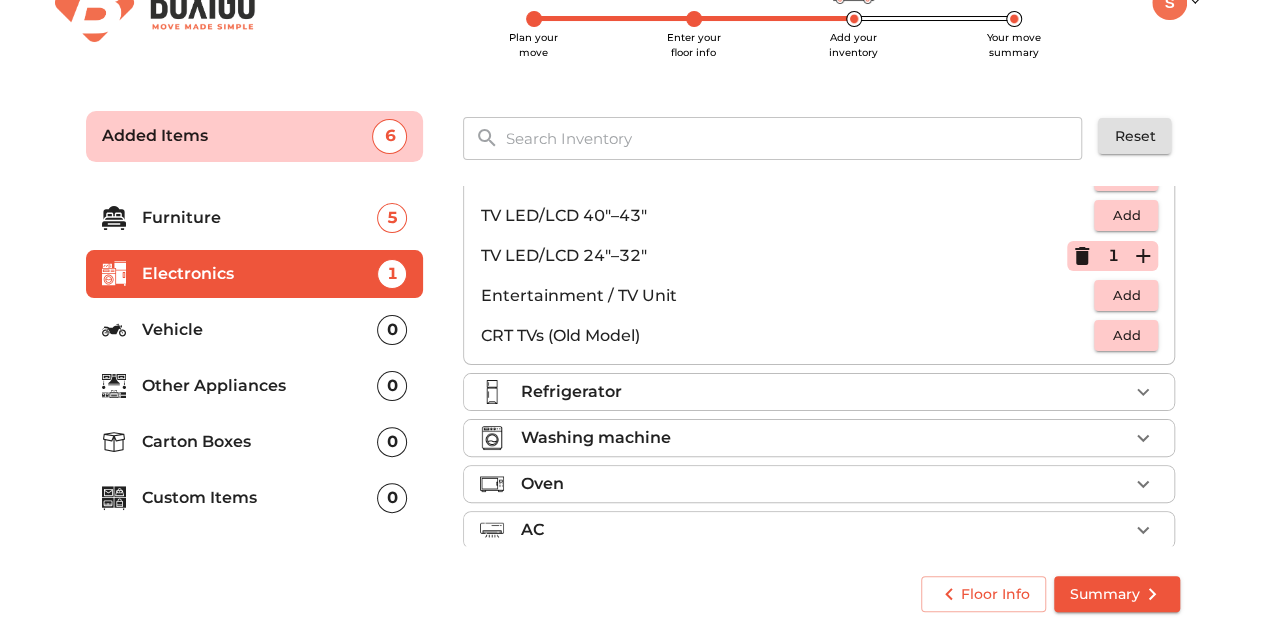 scroll, scrollTop: 212, scrollLeft: 0, axis: vertical 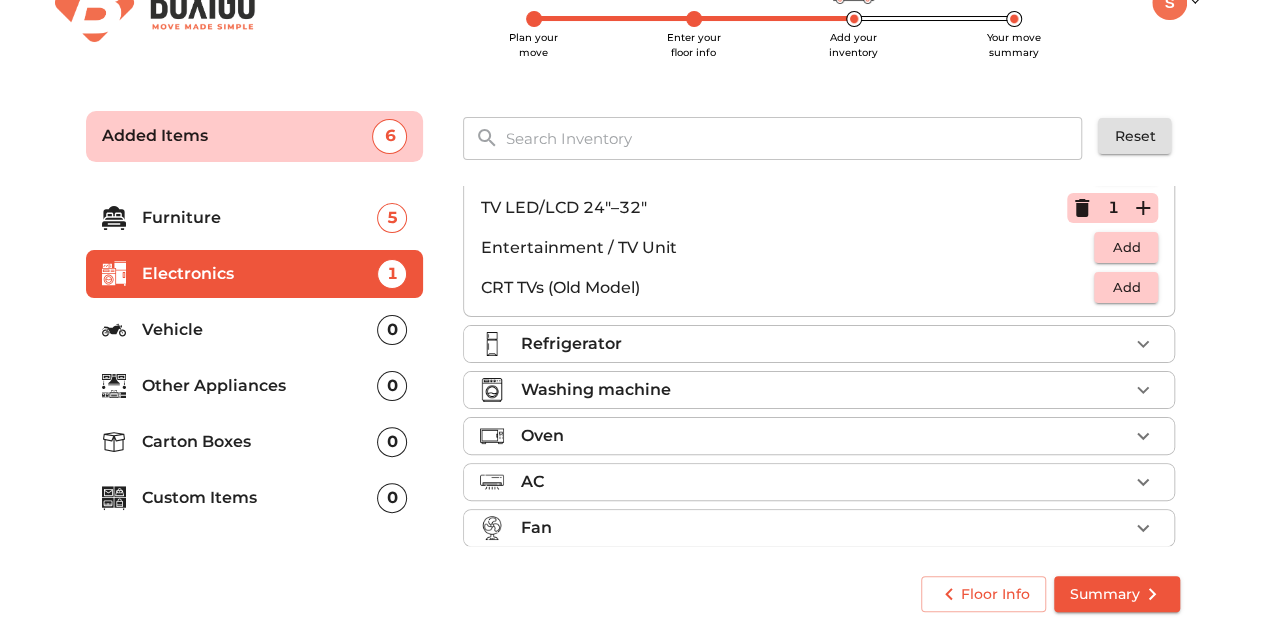 click on "Refrigerator" at bounding box center (824, 344) 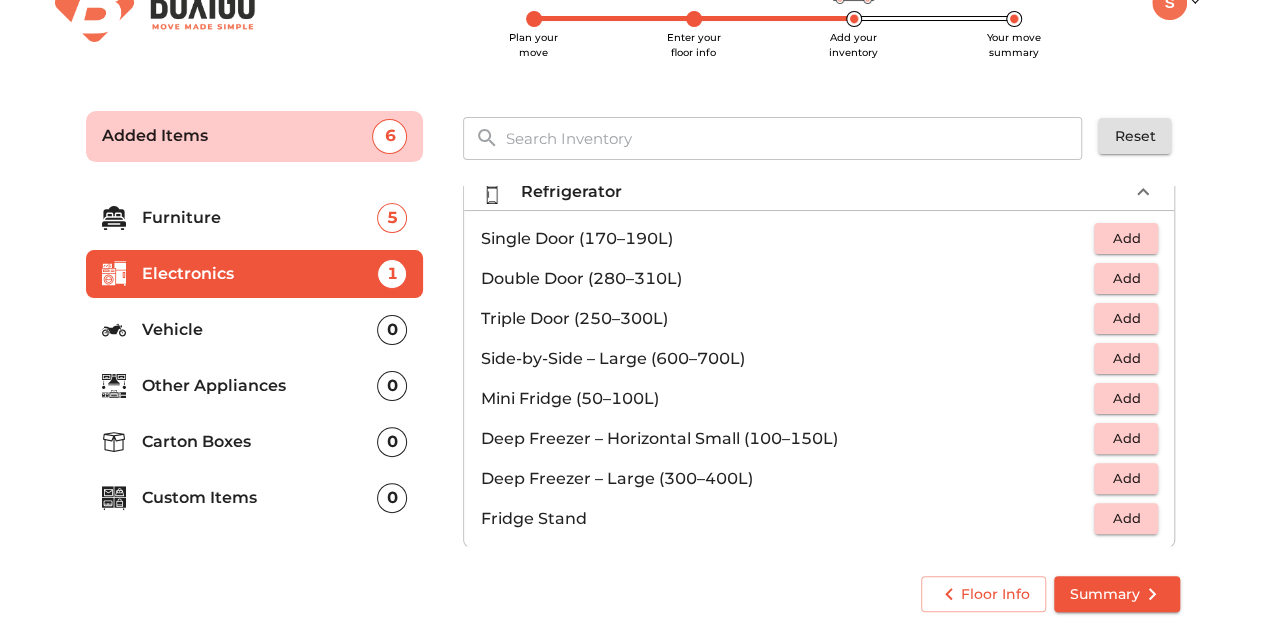 scroll, scrollTop: 66, scrollLeft: 0, axis: vertical 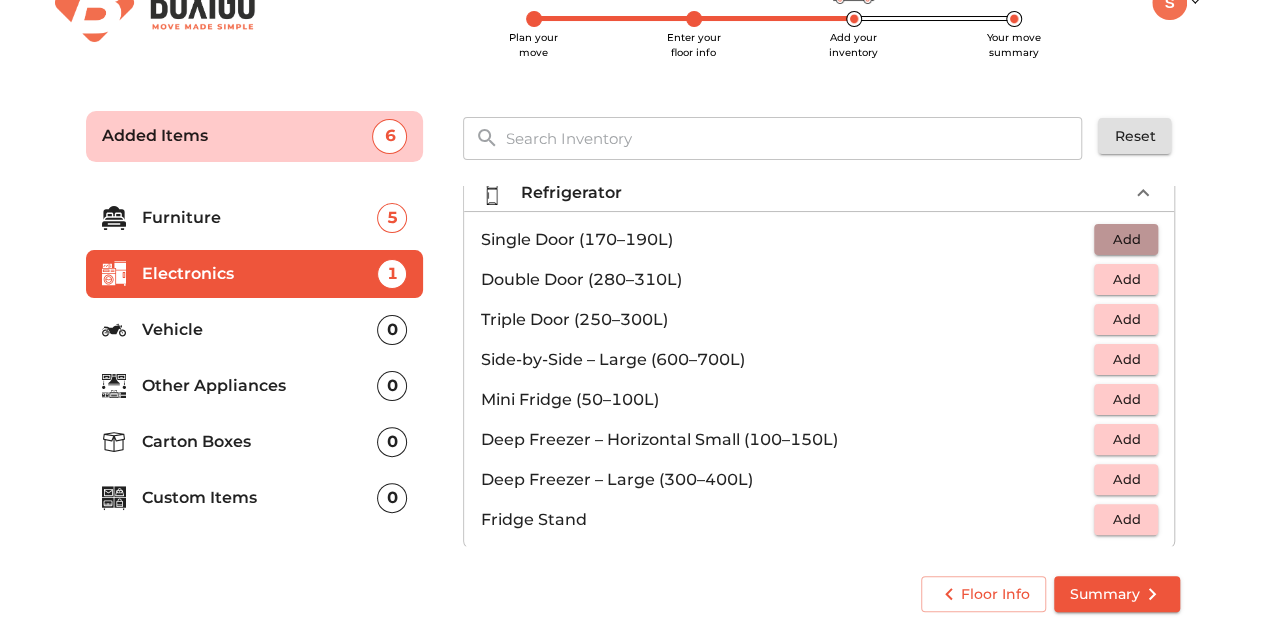 click on "Add" at bounding box center (1126, 239) 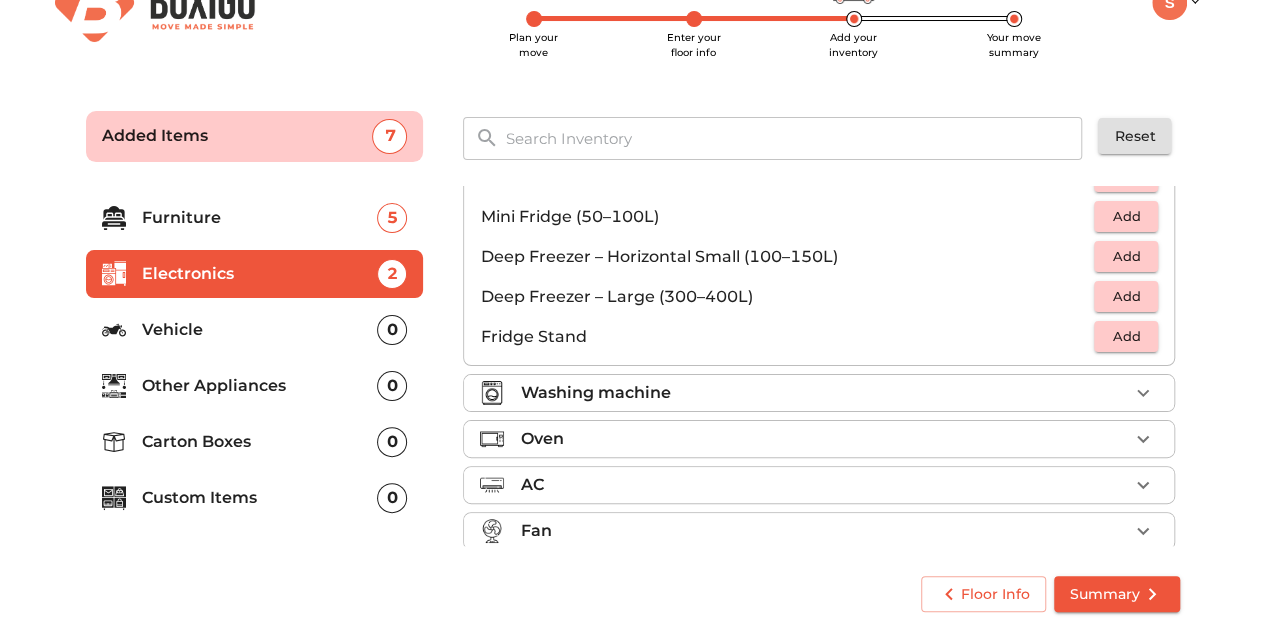 scroll, scrollTop: 248, scrollLeft: 0, axis: vertical 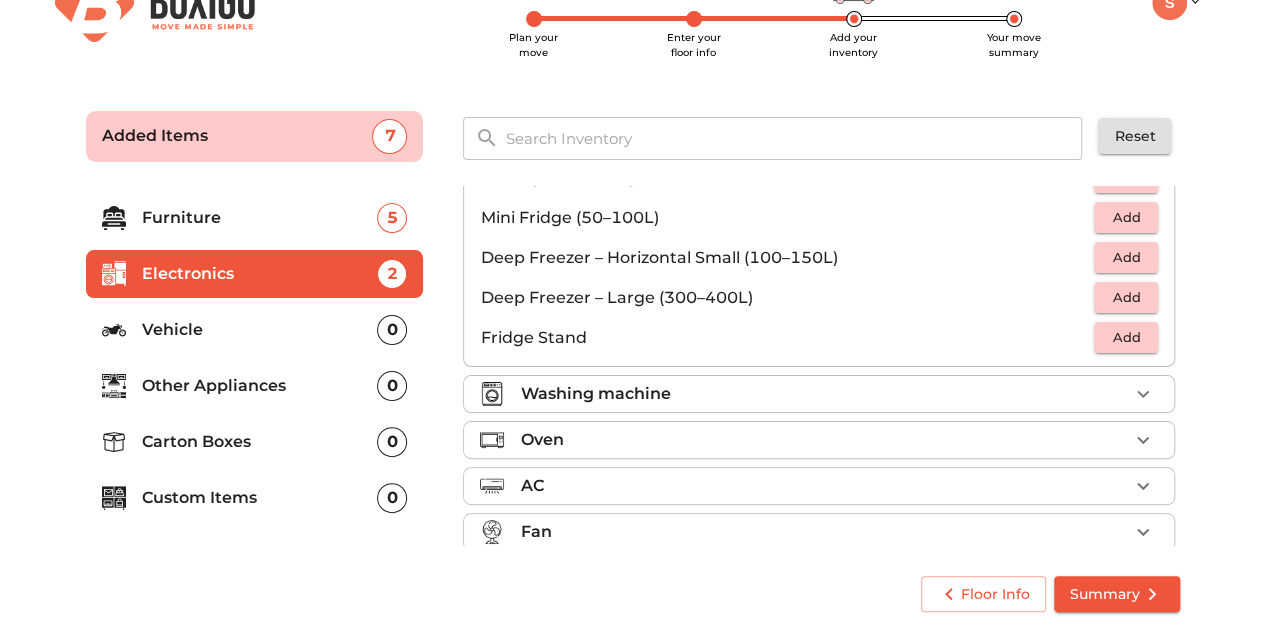 click on "Washing machine" at bounding box center [824, 394] 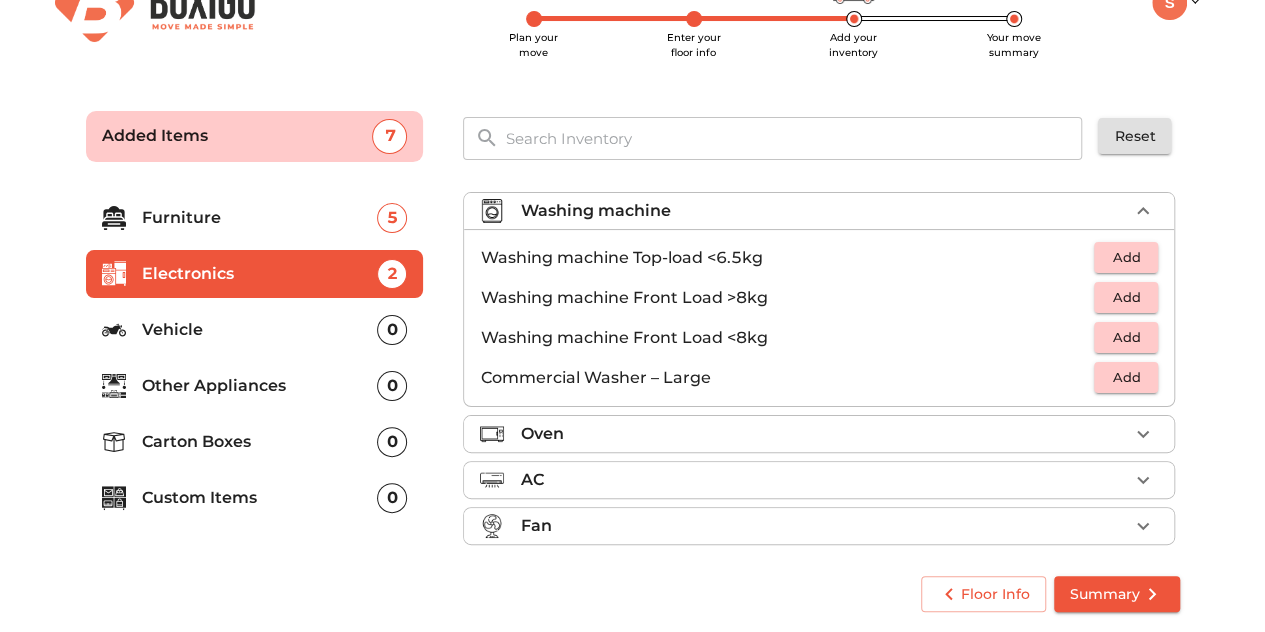 scroll, scrollTop: 91, scrollLeft: 0, axis: vertical 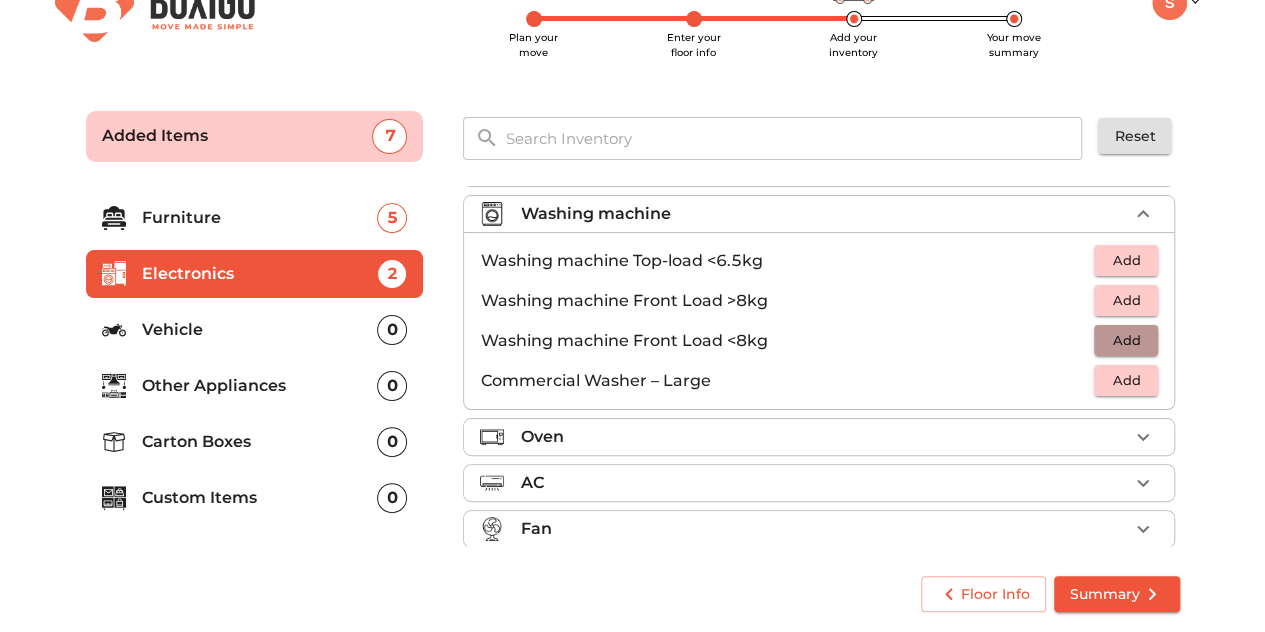 click on "Add" at bounding box center (1126, 340) 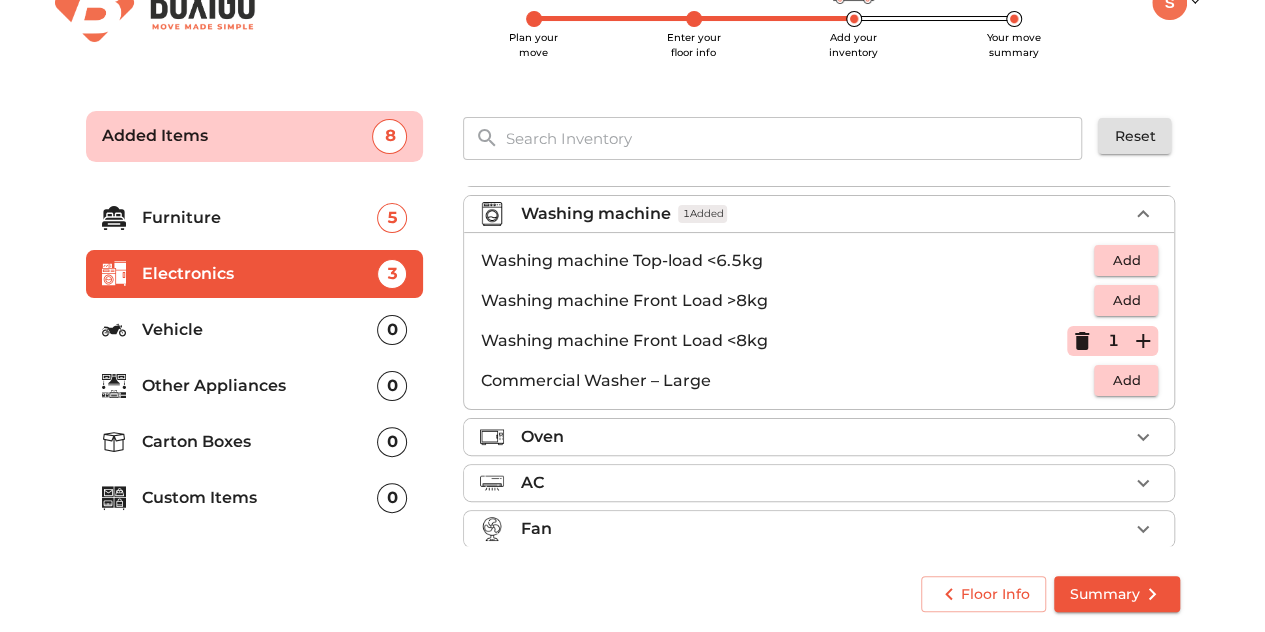 scroll, scrollTop: 104, scrollLeft: 0, axis: vertical 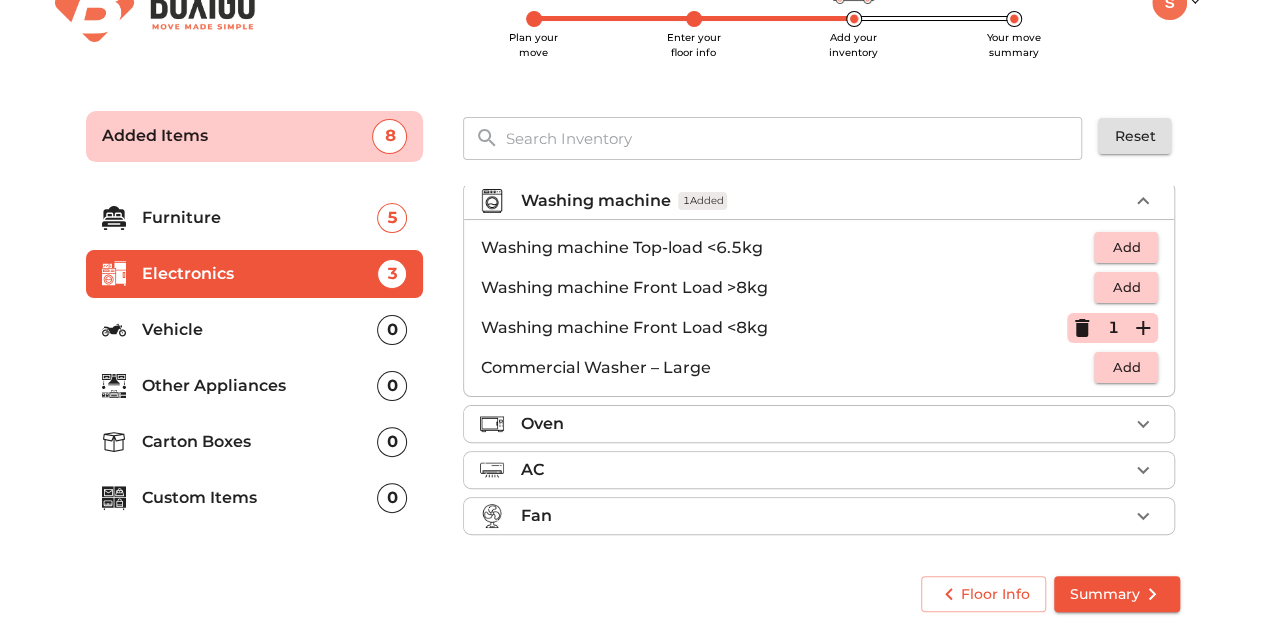 click on "Vehicle 0" at bounding box center [255, 330] 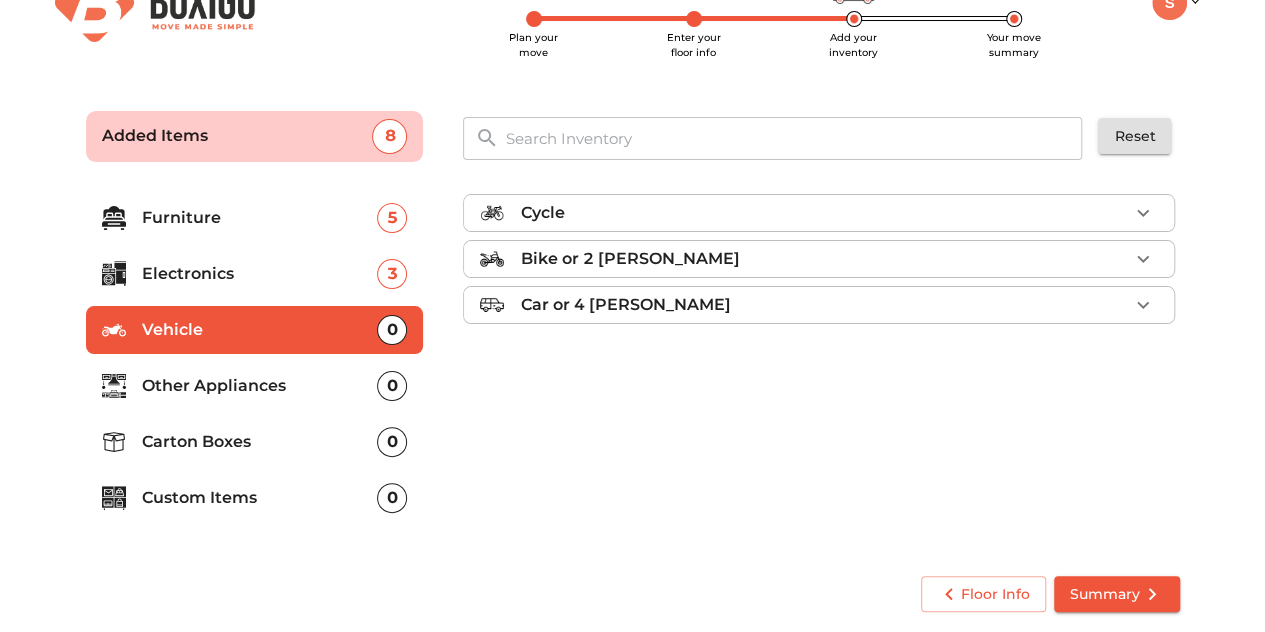 scroll, scrollTop: 0, scrollLeft: 0, axis: both 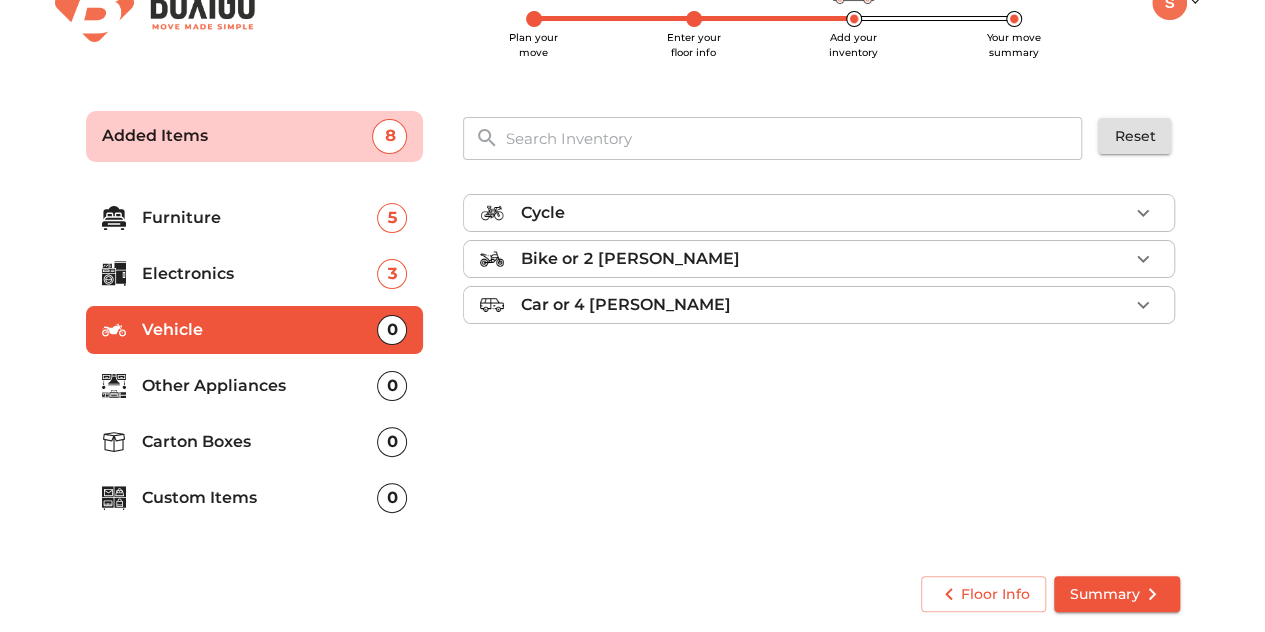 click on "Other Appliances 0" at bounding box center [255, 386] 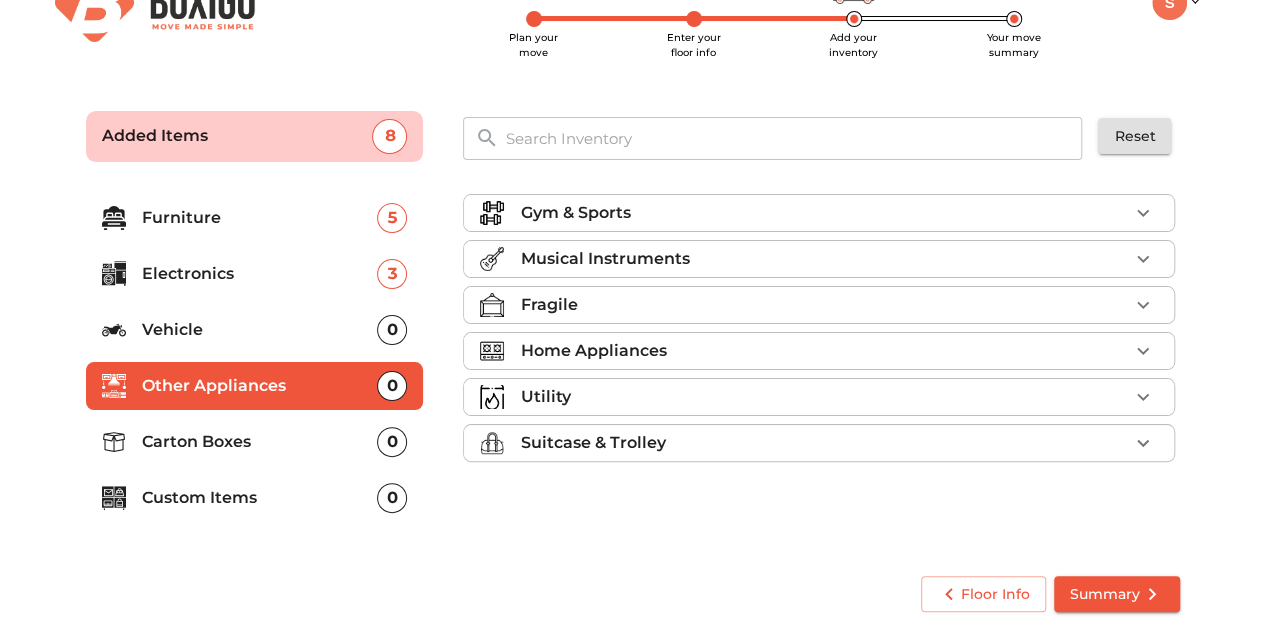 click on "Utility" at bounding box center (824, 397) 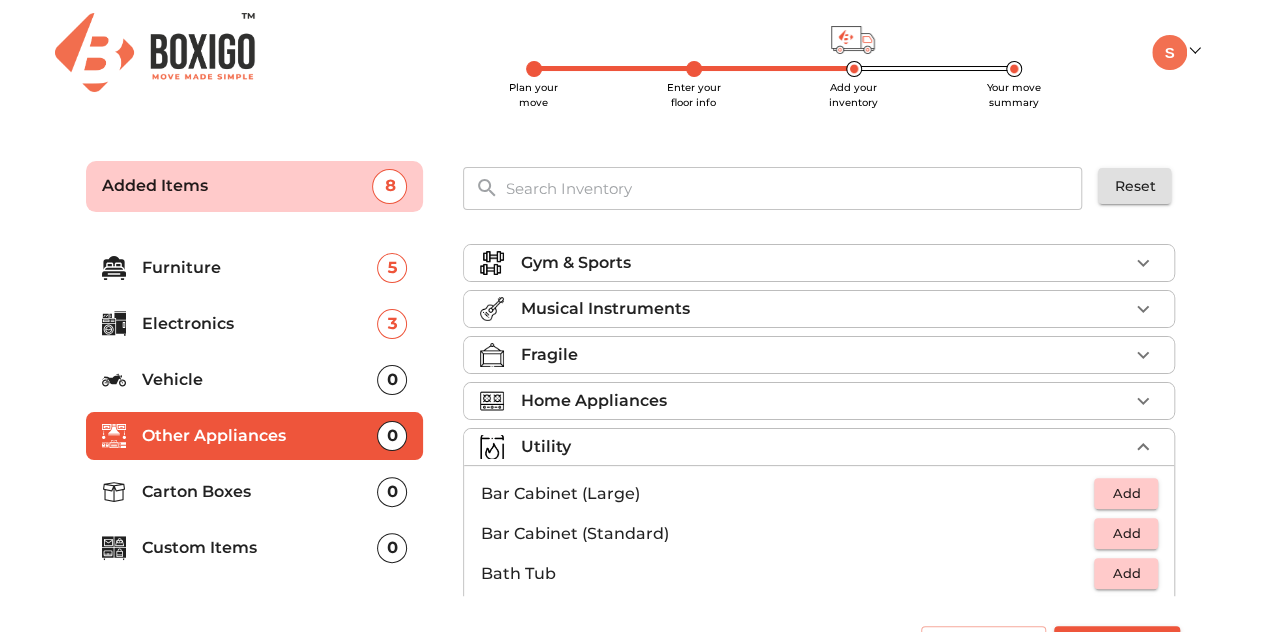 scroll, scrollTop: 50, scrollLeft: 0, axis: vertical 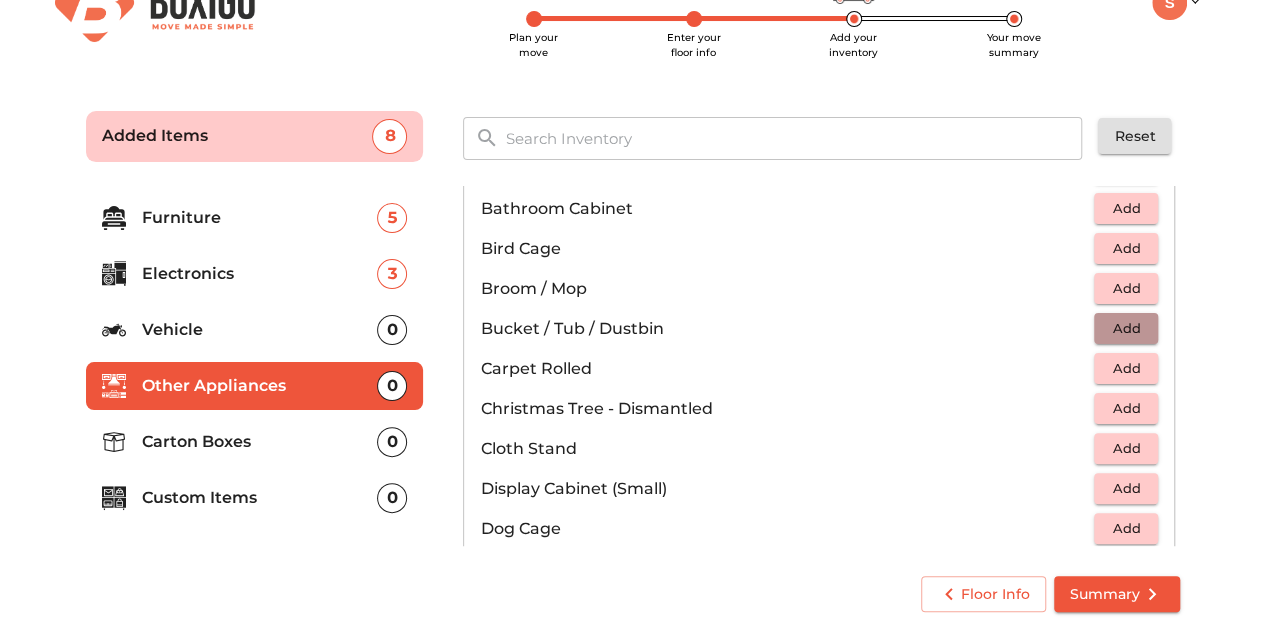 click on "Add" at bounding box center (1126, 328) 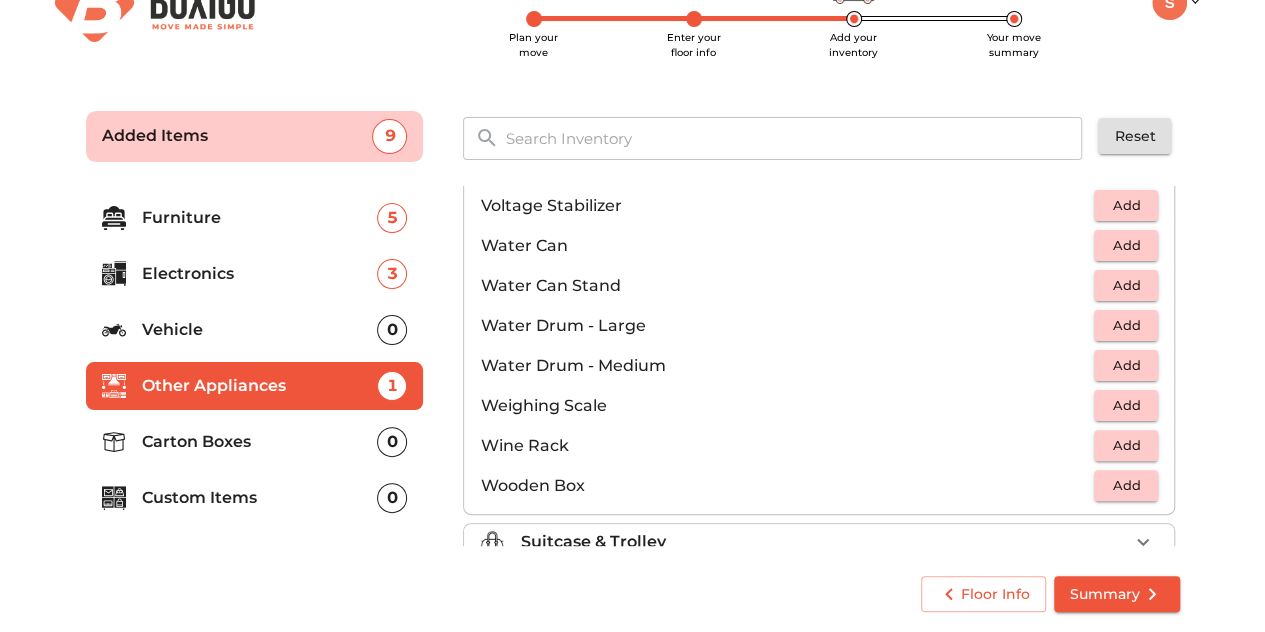 scroll, scrollTop: 1504, scrollLeft: 0, axis: vertical 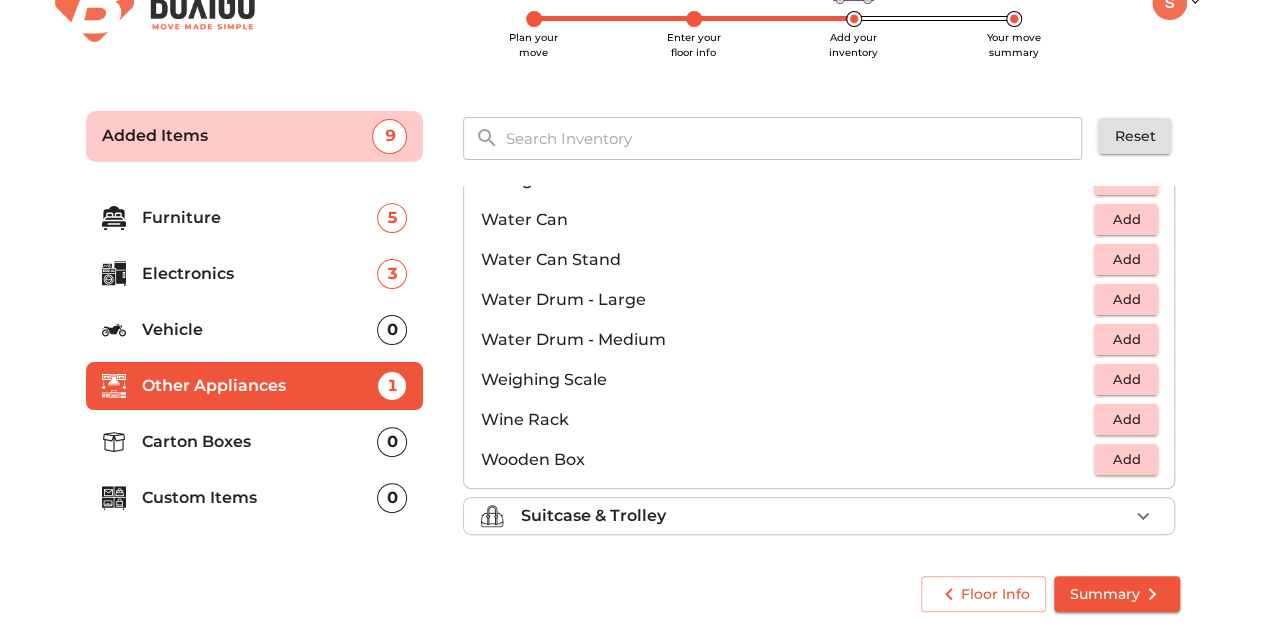 click on "Suitcase & Trolley" at bounding box center [824, 516] 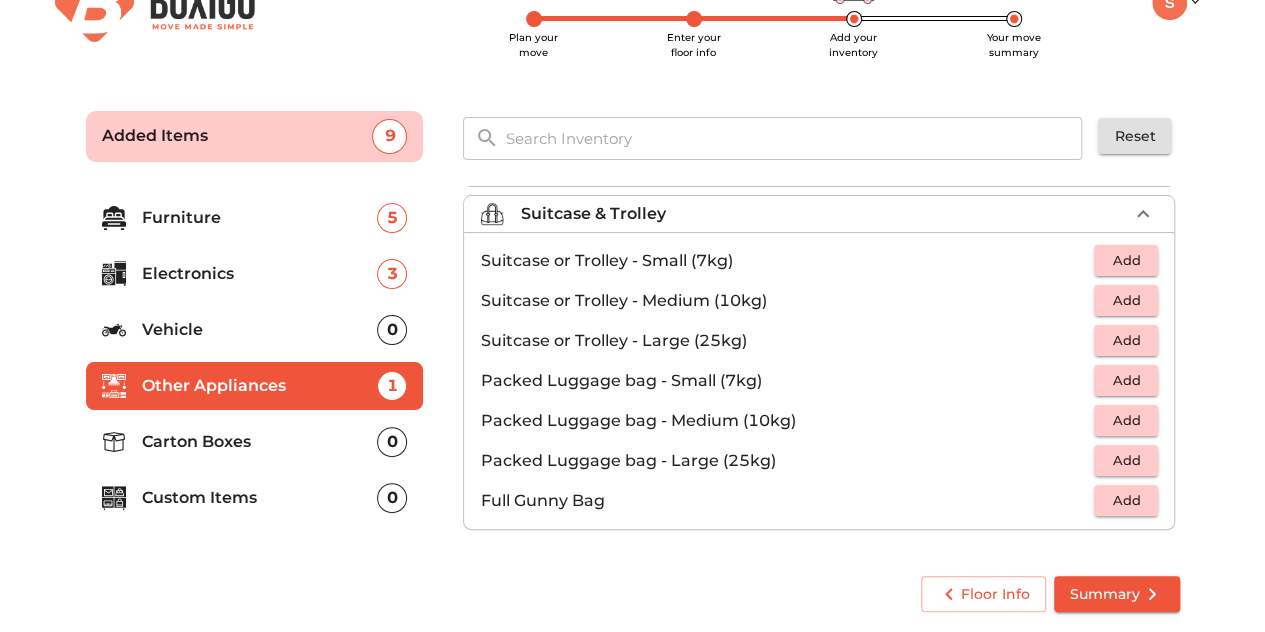 scroll, scrollTop: 224, scrollLeft: 0, axis: vertical 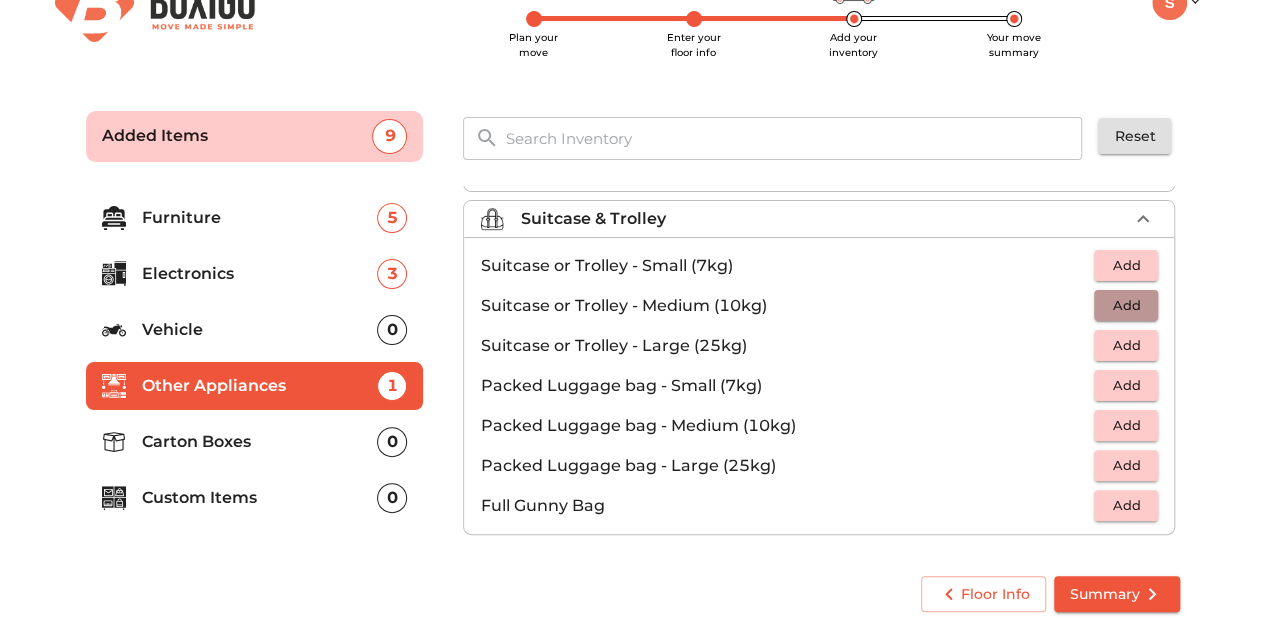 click on "Add" at bounding box center [1126, 305] 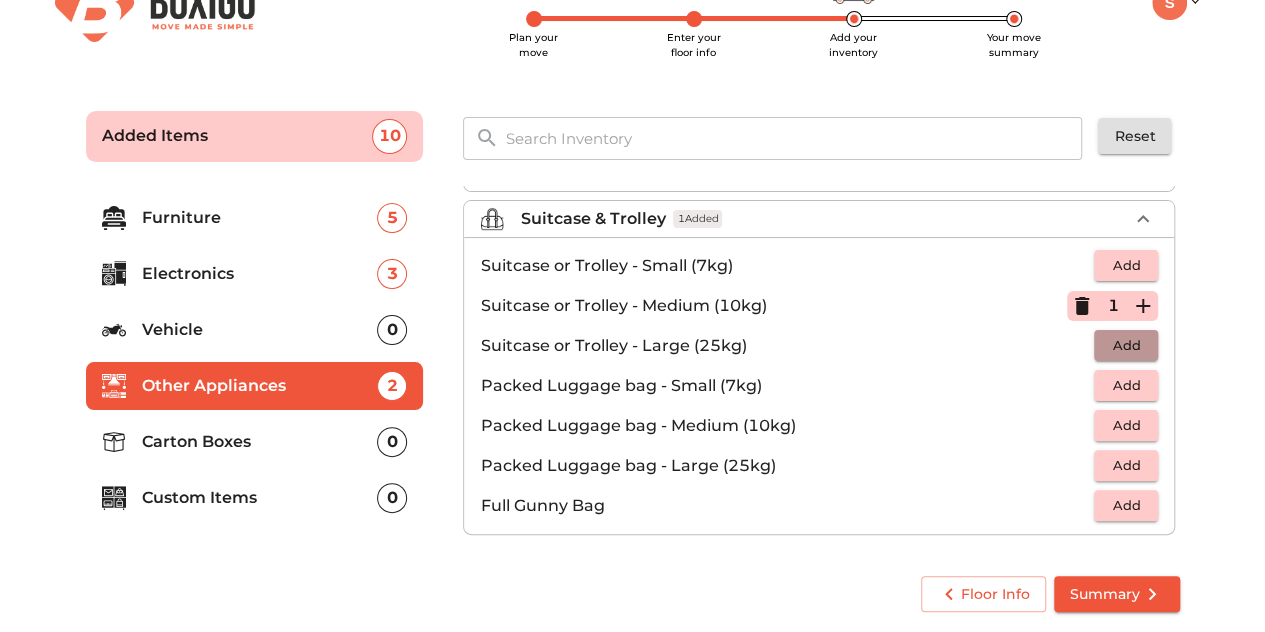 click on "Add" at bounding box center [1126, 345] 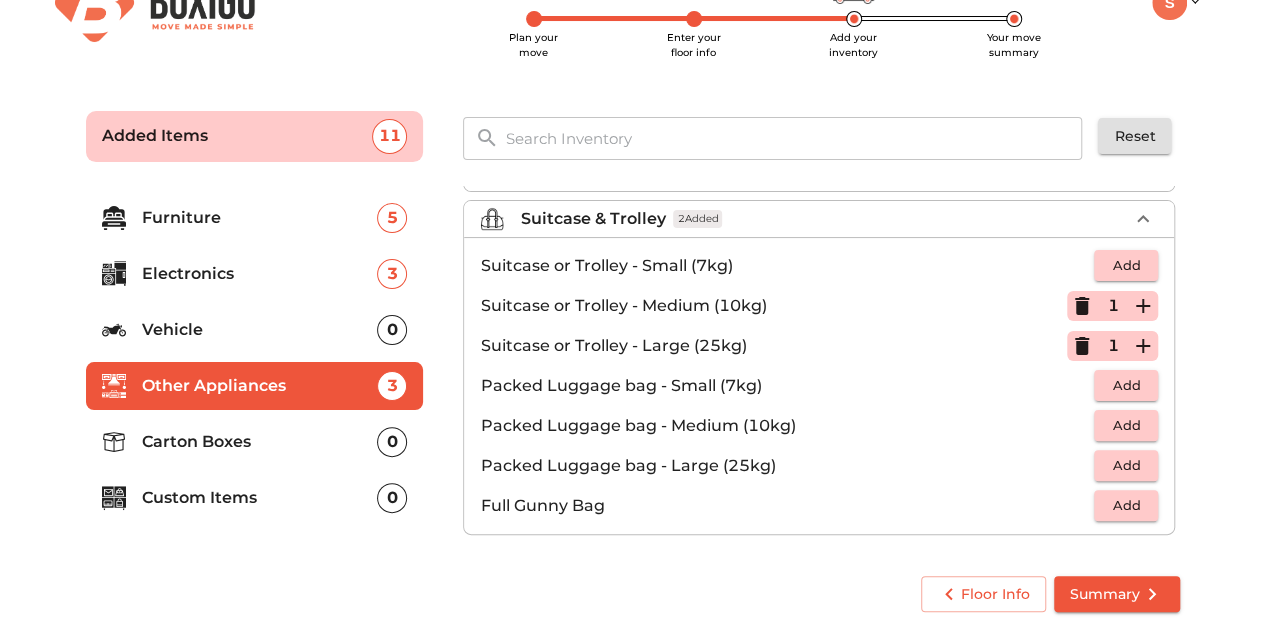 click 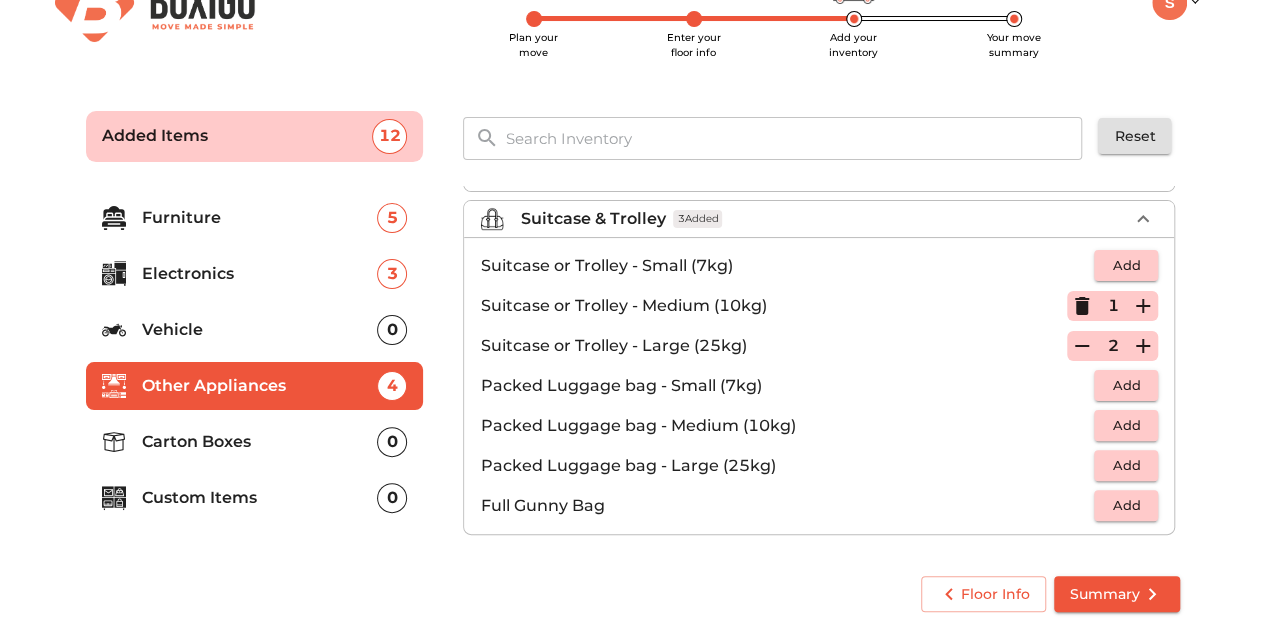 scroll, scrollTop: 0, scrollLeft: 0, axis: both 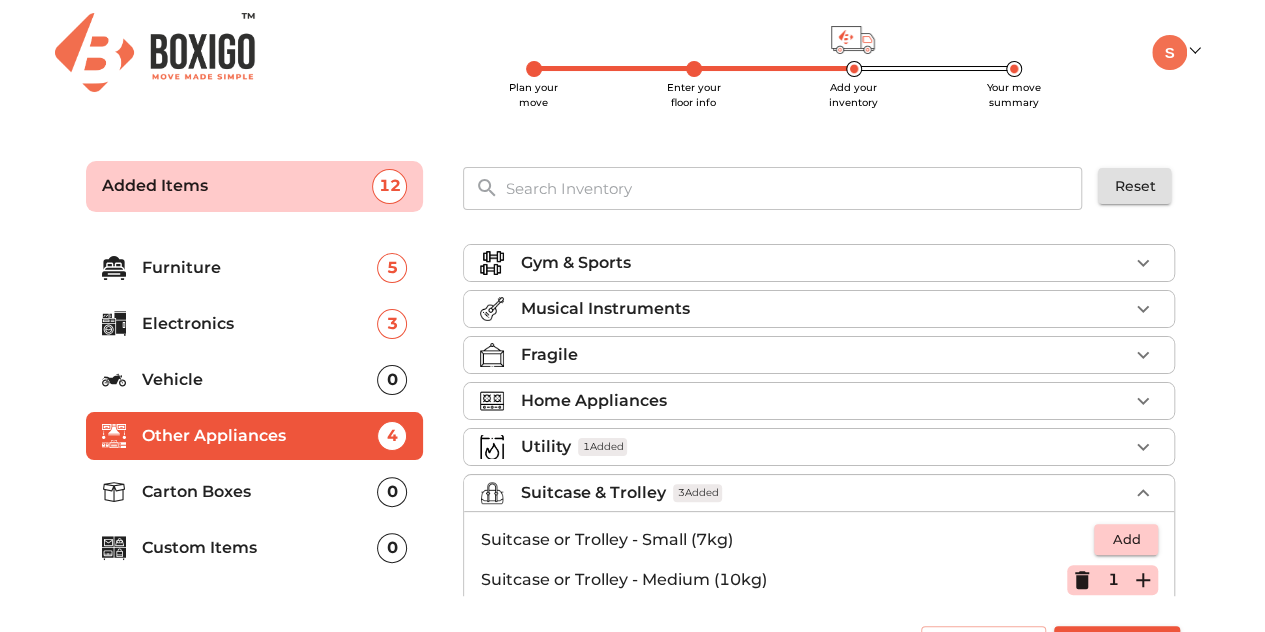 click on "Fragile" at bounding box center (824, 355) 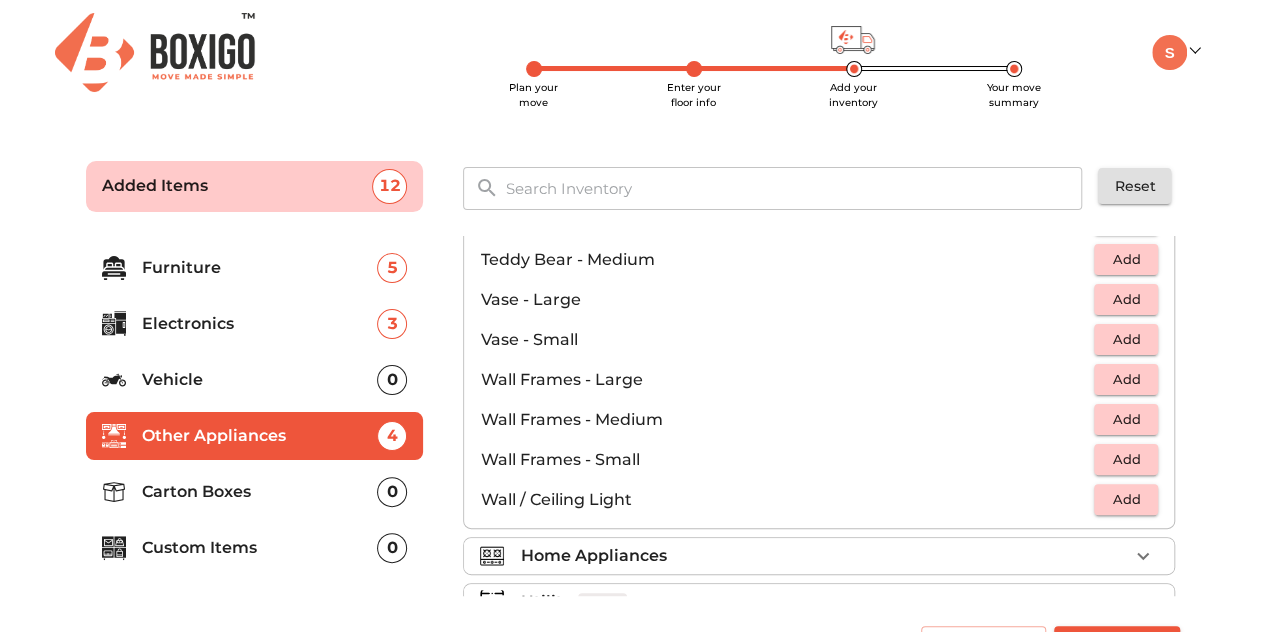 scroll, scrollTop: 1344, scrollLeft: 0, axis: vertical 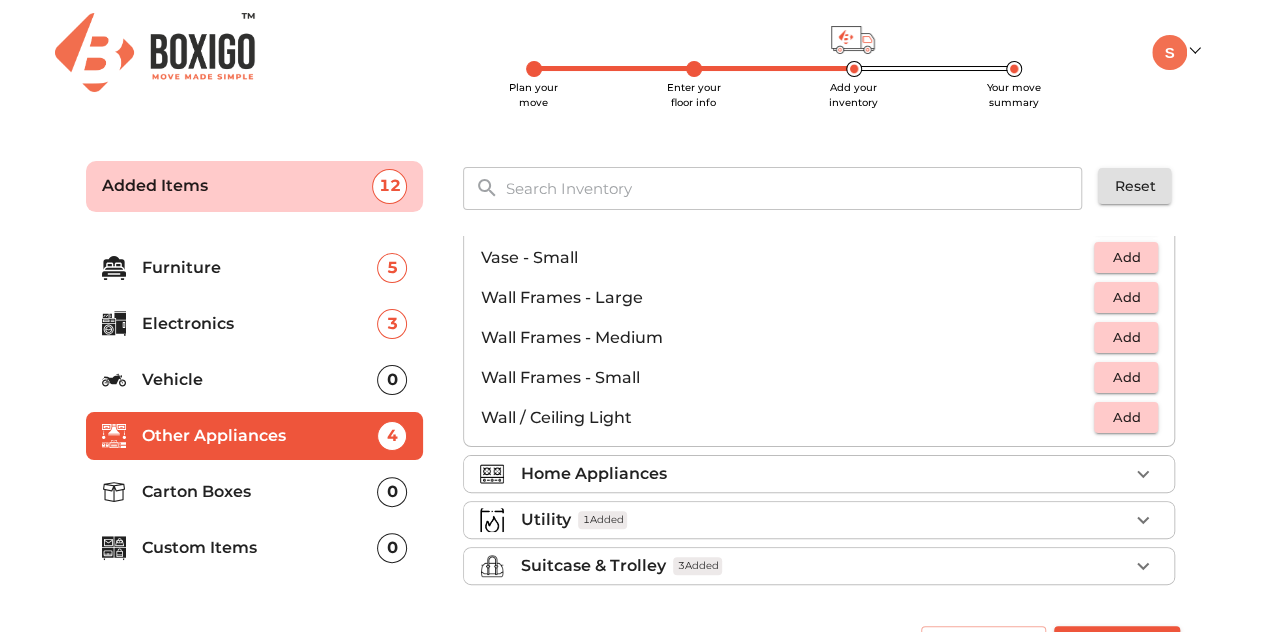click on "Carton Boxes" at bounding box center (260, 492) 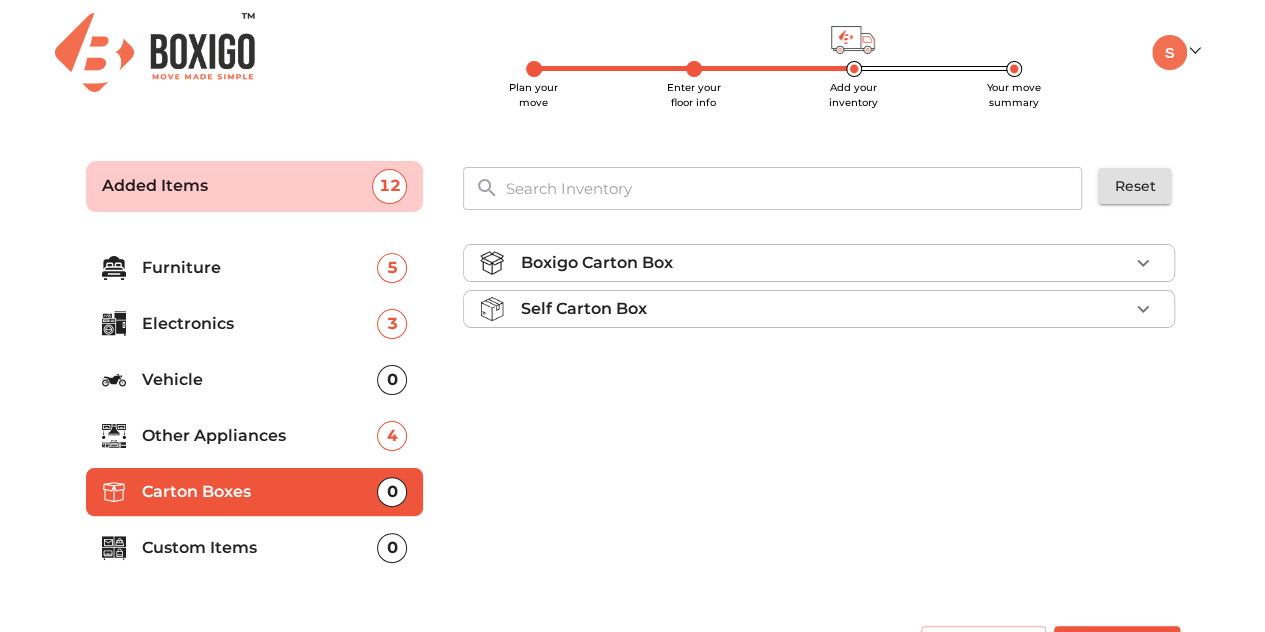 scroll, scrollTop: 0, scrollLeft: 0, axis: both 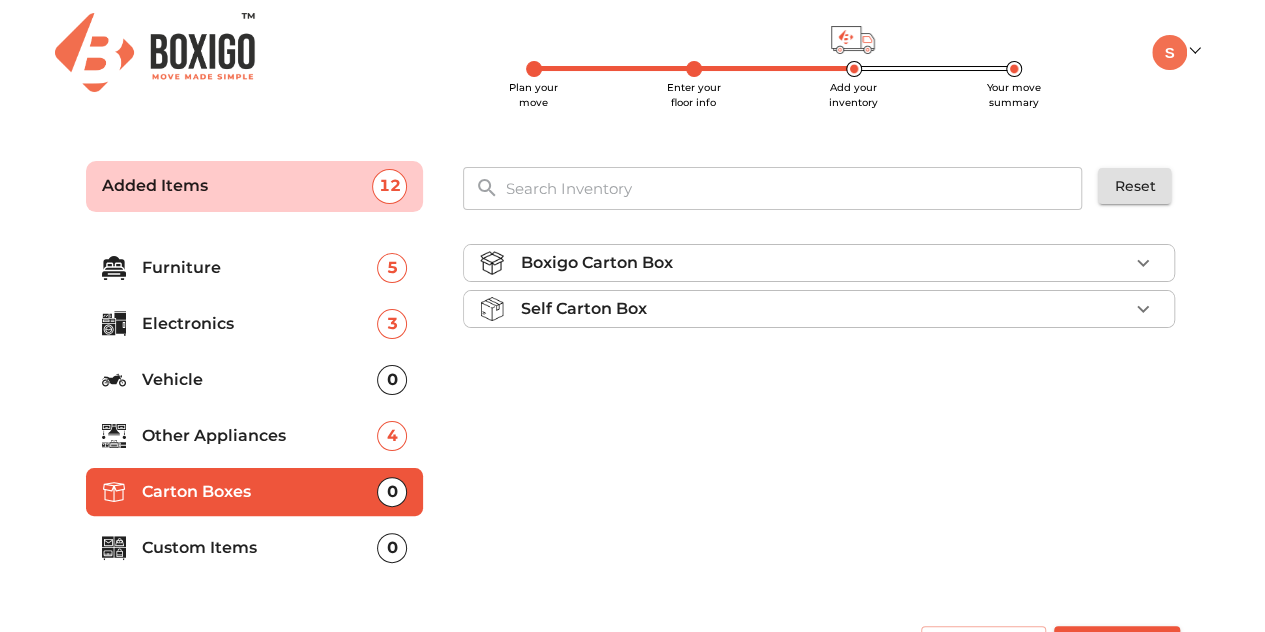 click on "Boxigo Carton Box" at bounding box center (824, 263) 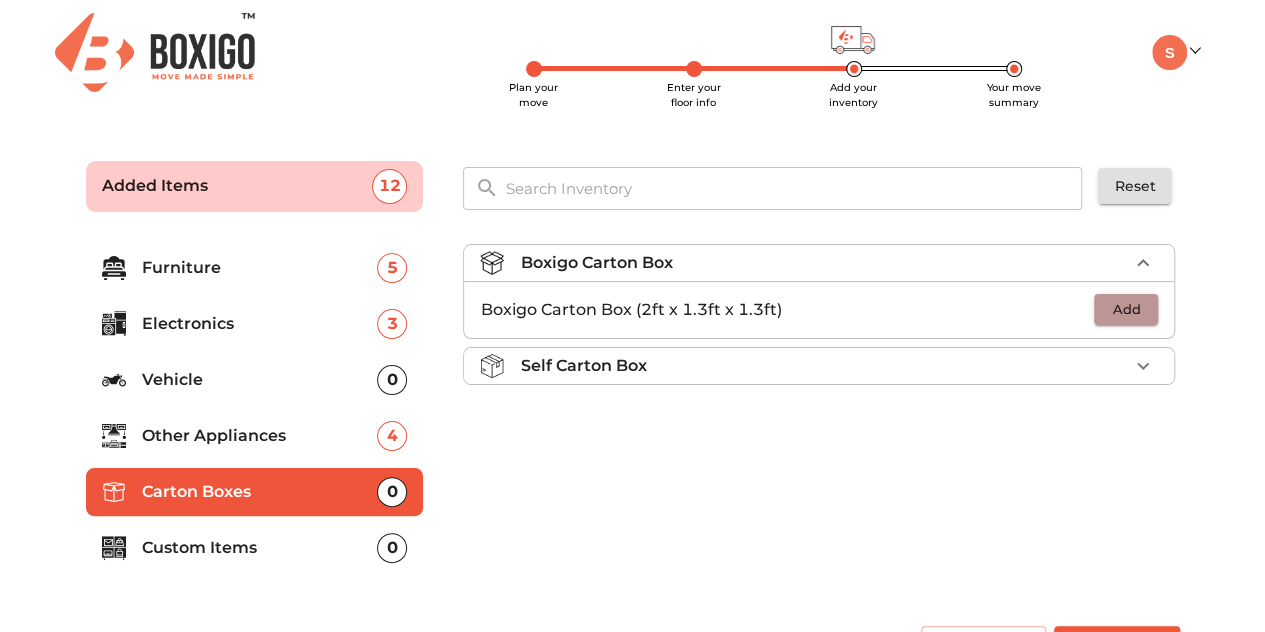 click on "Add" at bounding box center (1126, 309) 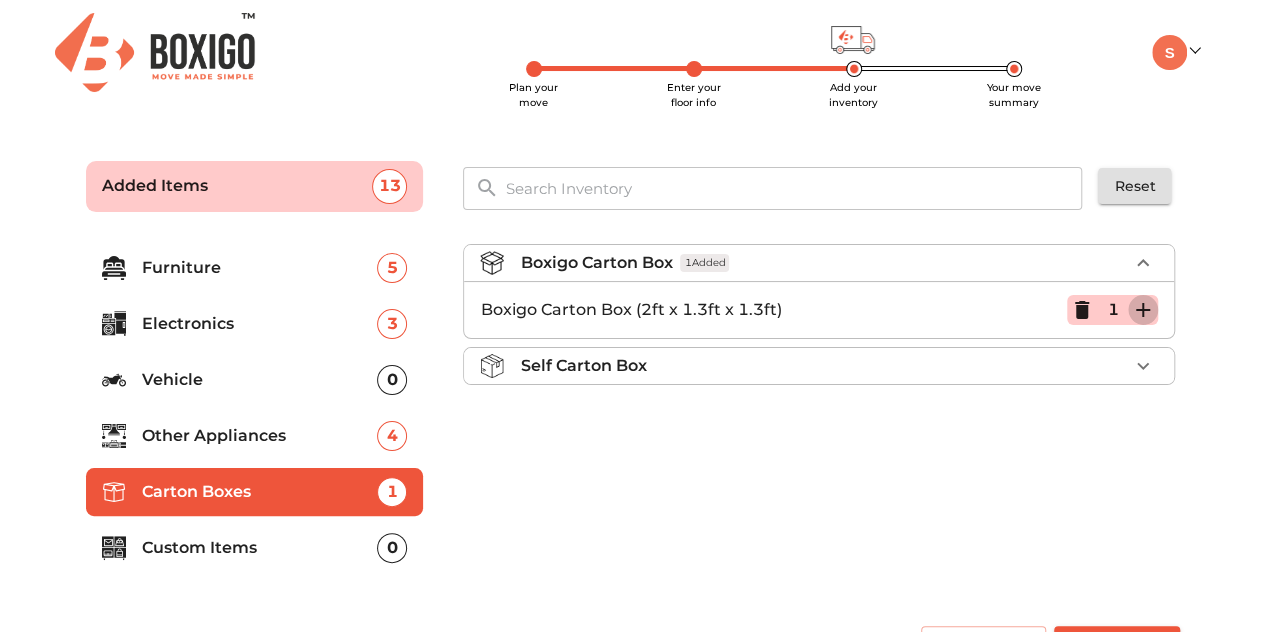 click 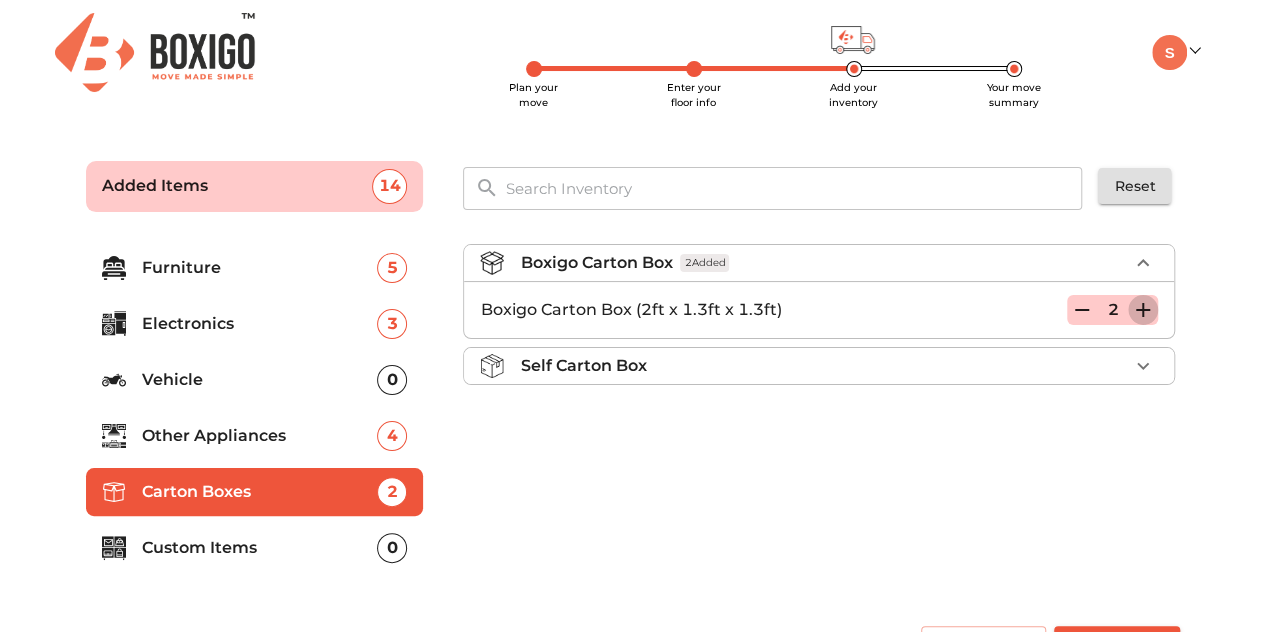 click 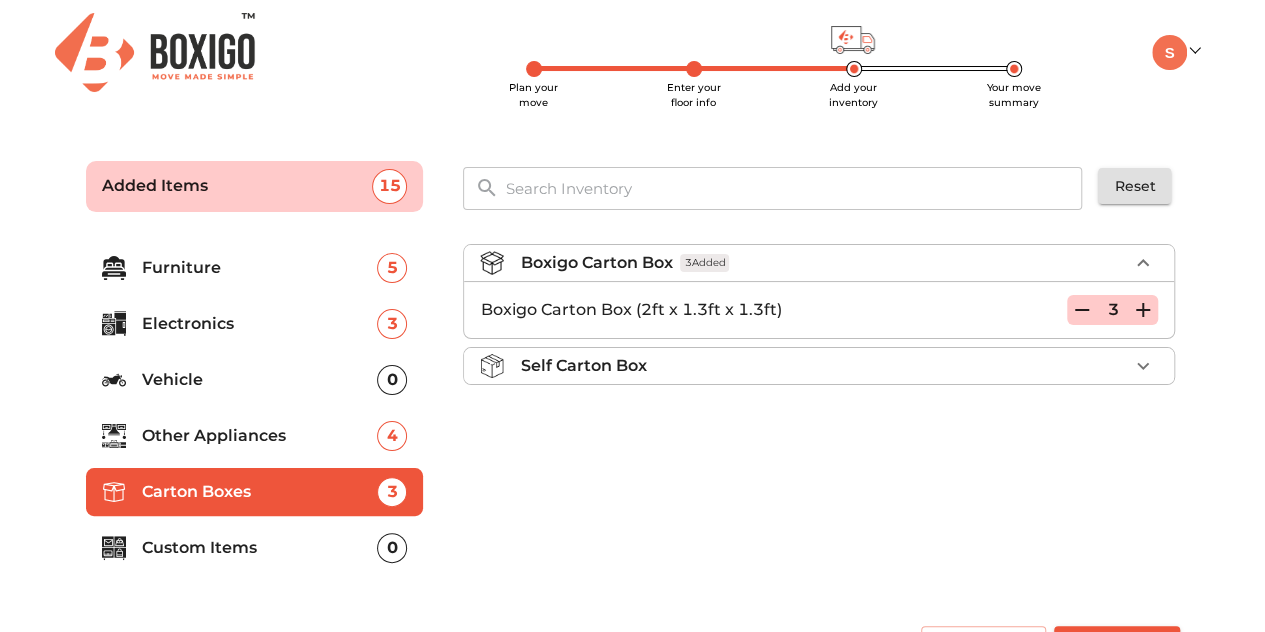 scroll, scrollTop: 50, scrollLeft: 0, axis: vertical 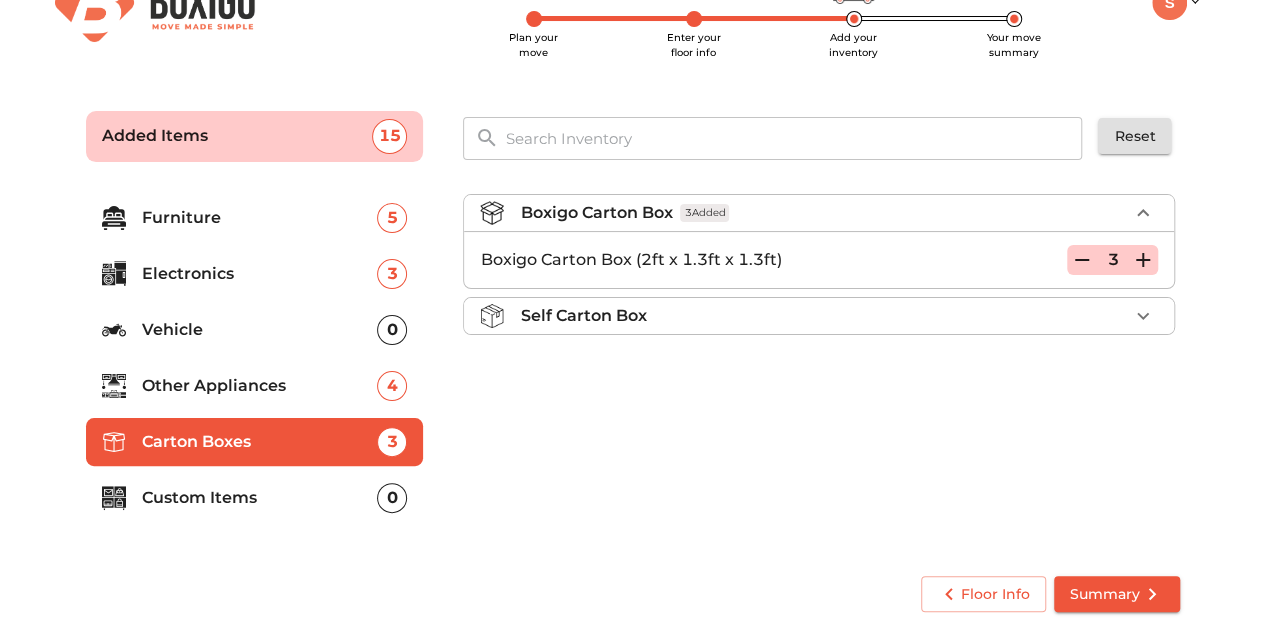 click on "Custom Items" at bounding box center [260, 498] 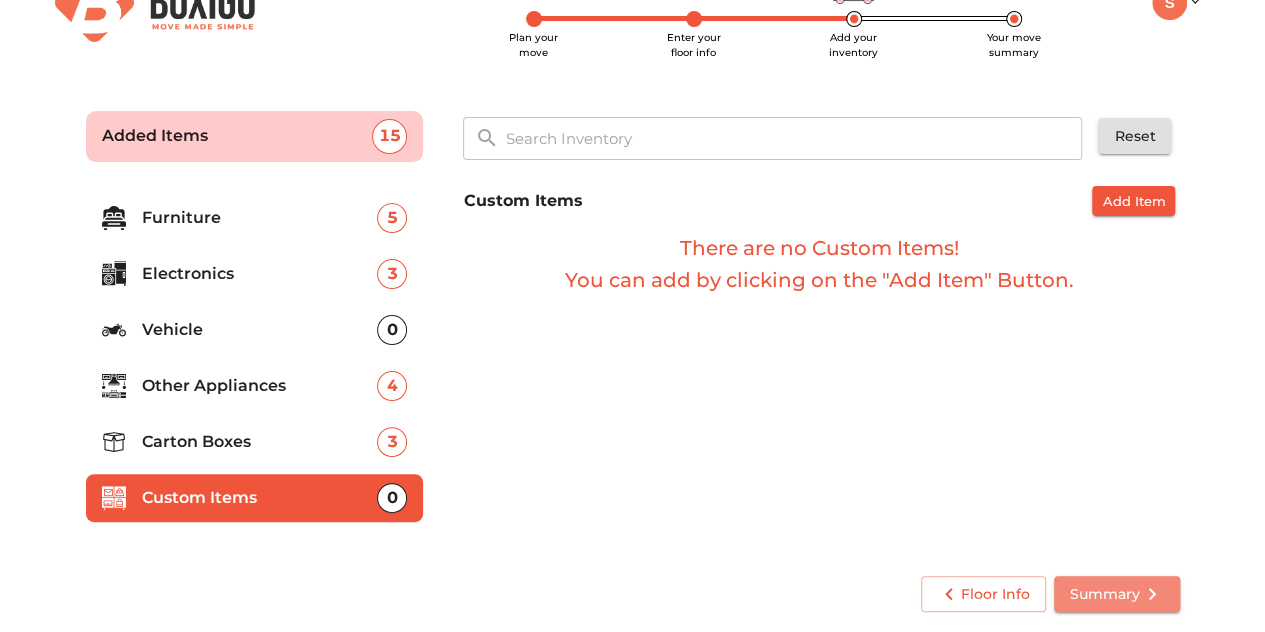 click on "Summary" at bounding box center [1117, 594] 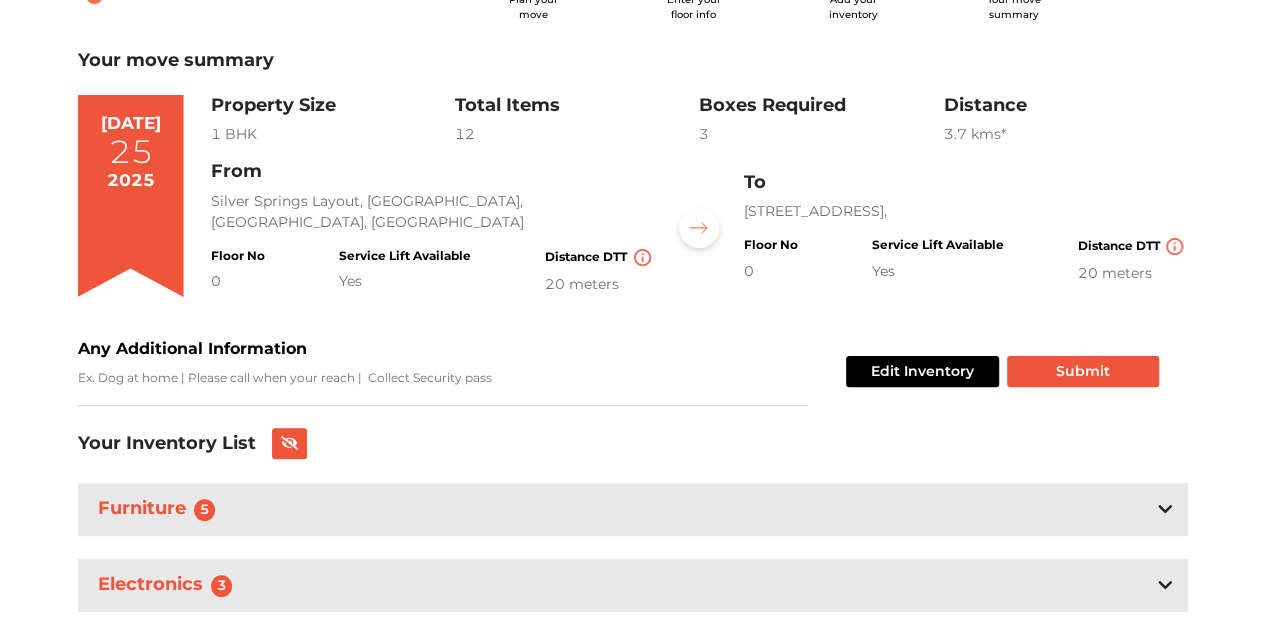scroll, scrollTop: 80, scrollLeft: 0, axis: vertical 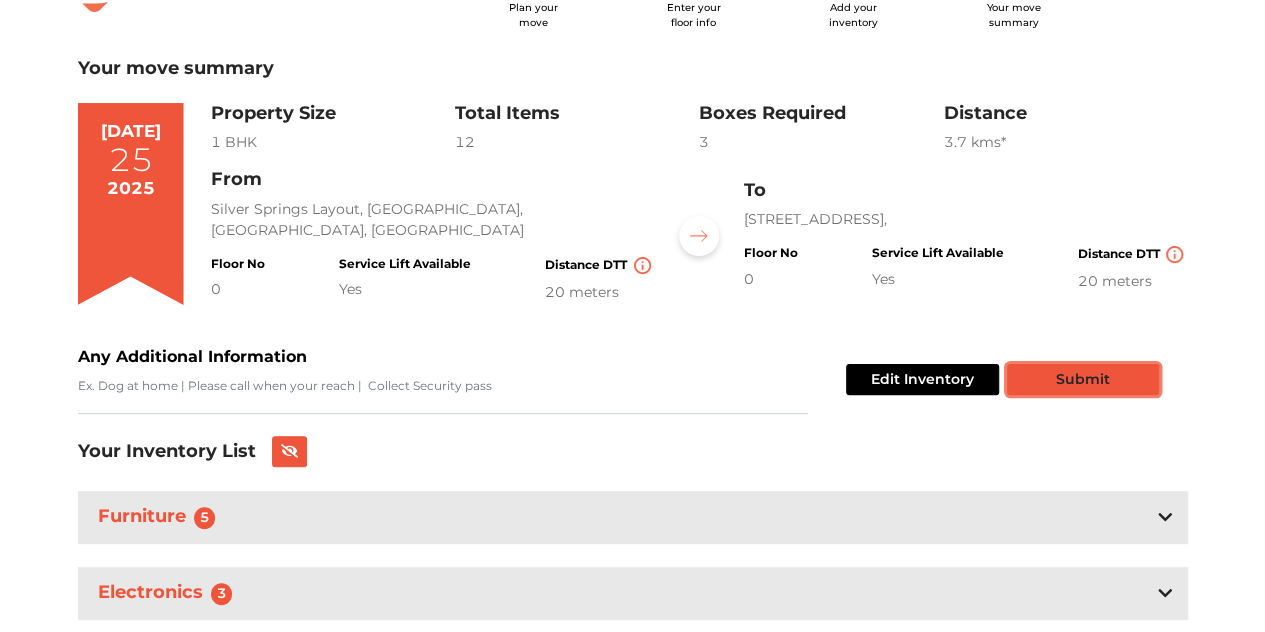 click on "Submit" at bounding box center (1083, 379) 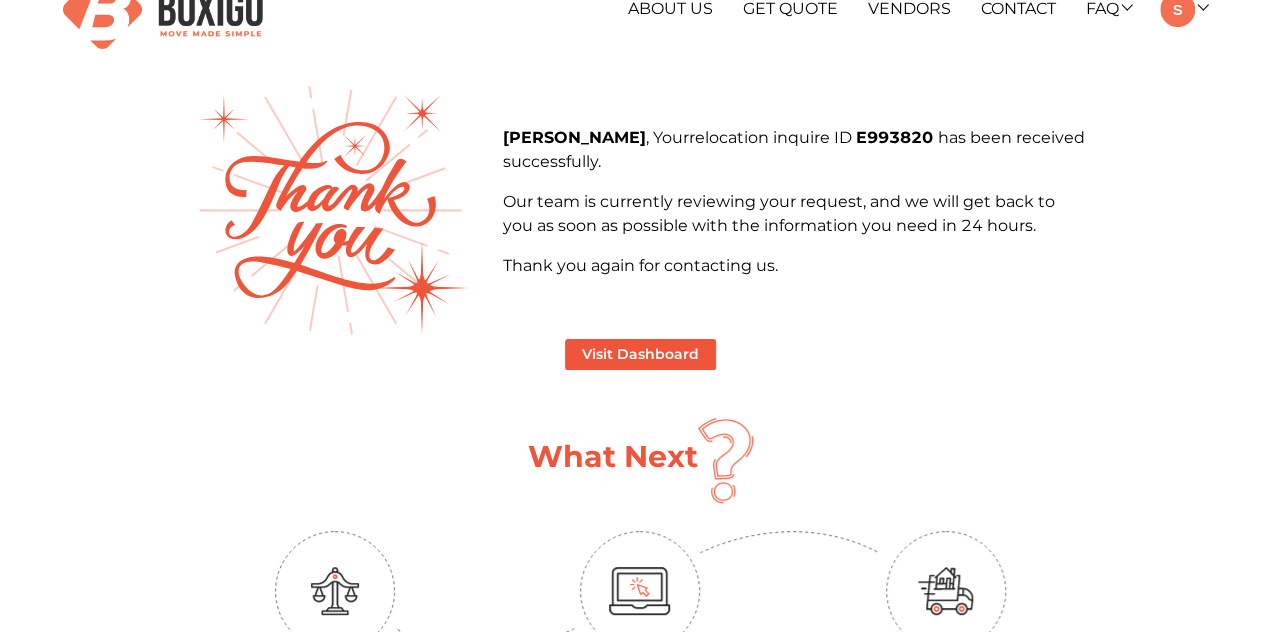 scroll, scrollTop: 0, scrollLeft: 0, axis: both 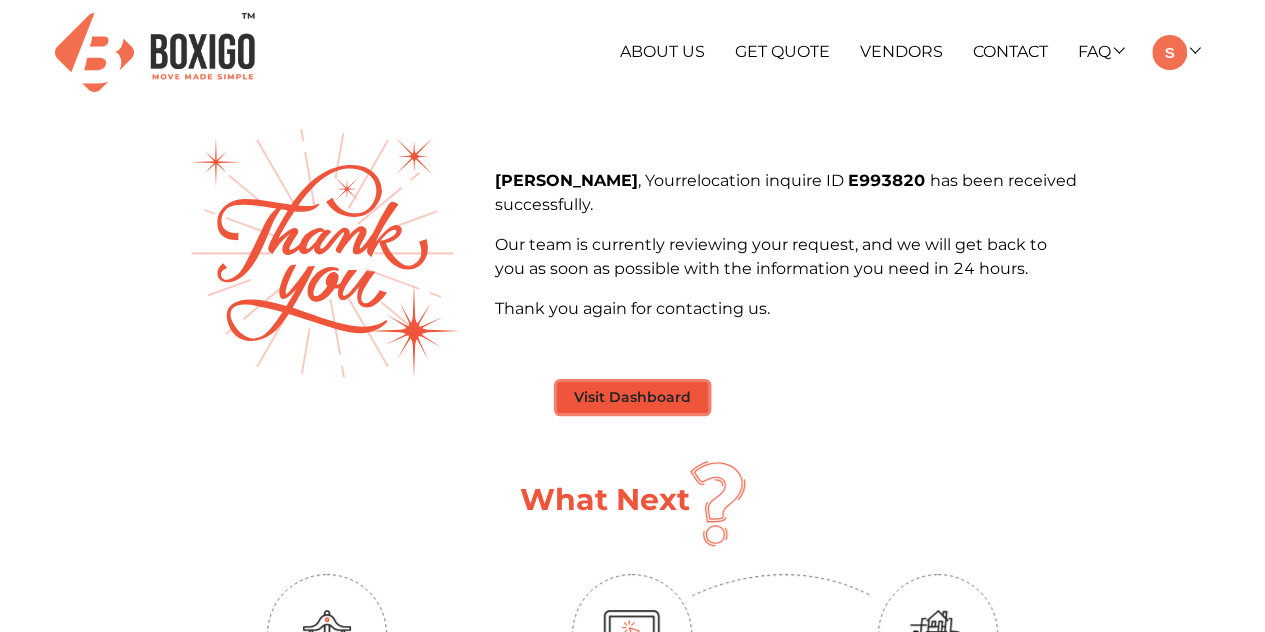 click on "Visit Dashboard" at bounding box center [632, 397] 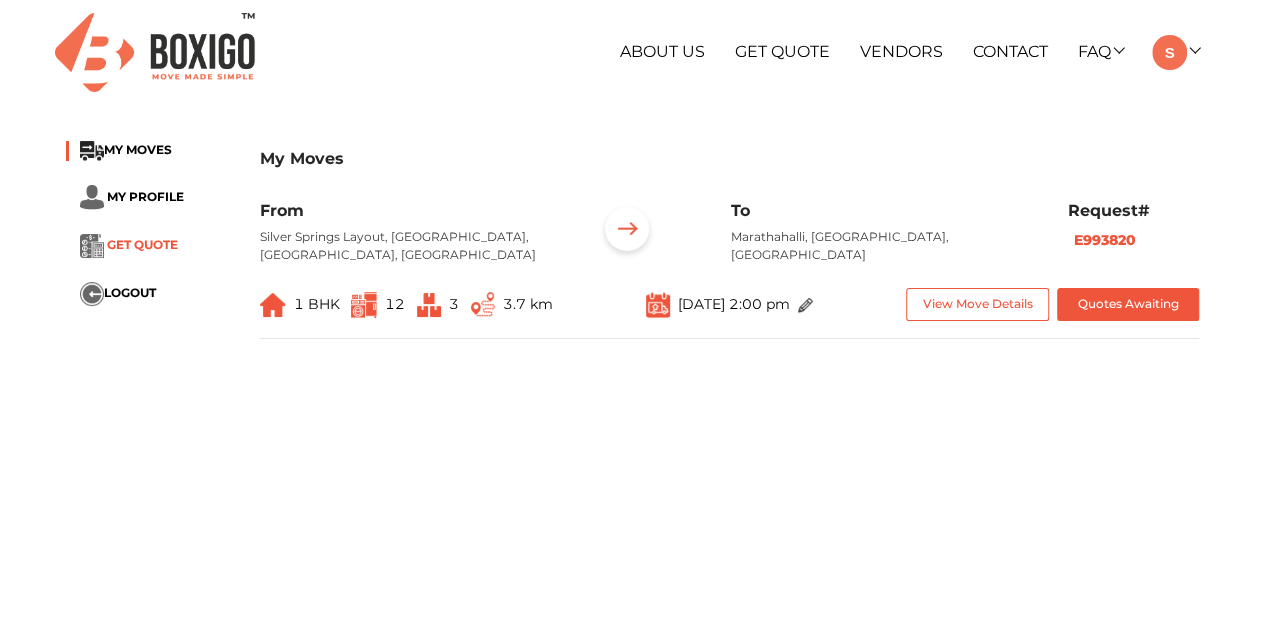 click on "GET QUOTE" at bounding box center [142, 245] 